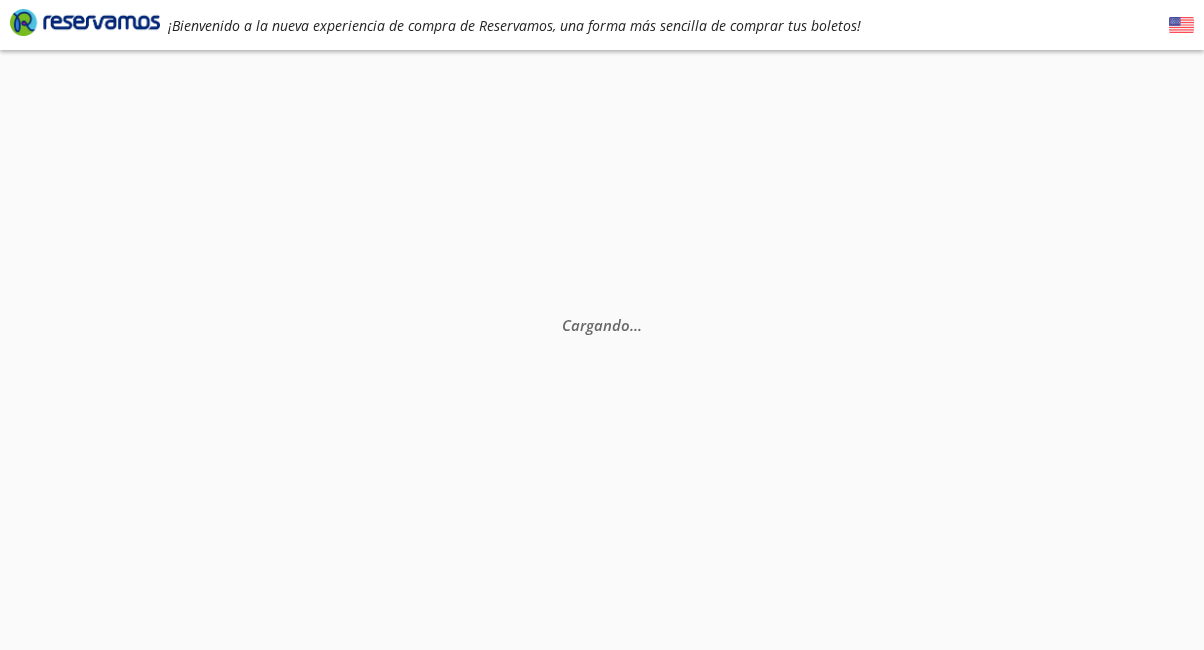 scroll, scrollTop: 0, scrollLeft: 0, axis: both 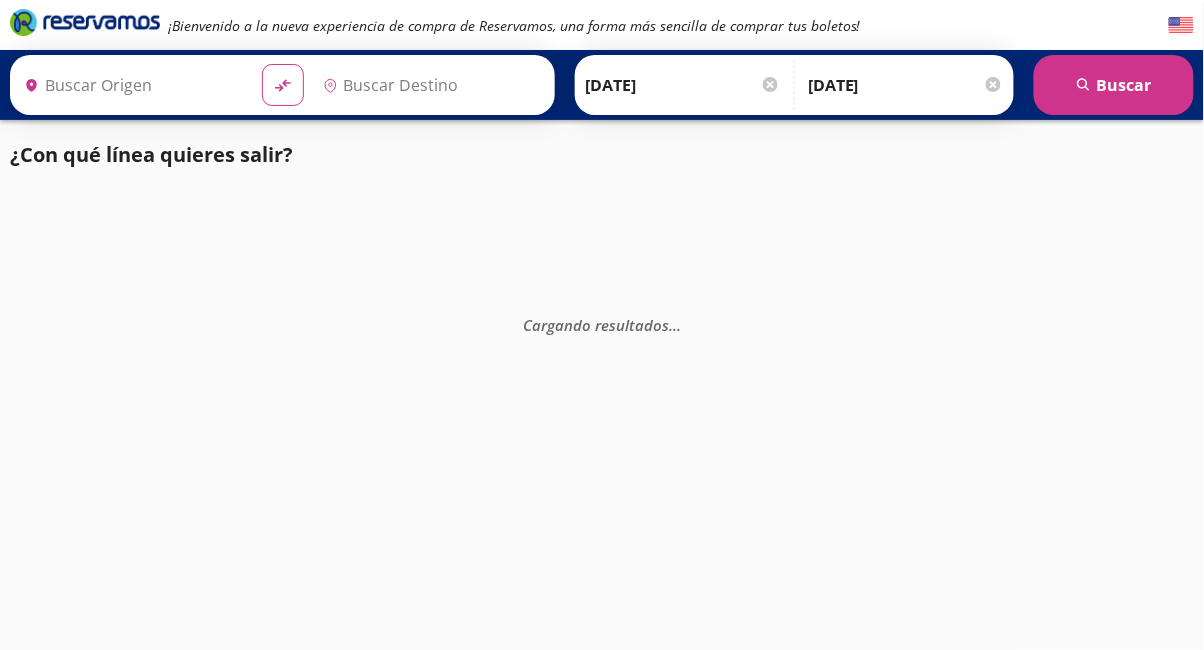 type on "[GEOGRAPHIC_DATA], [GEOGRAPHIC_DATA]" 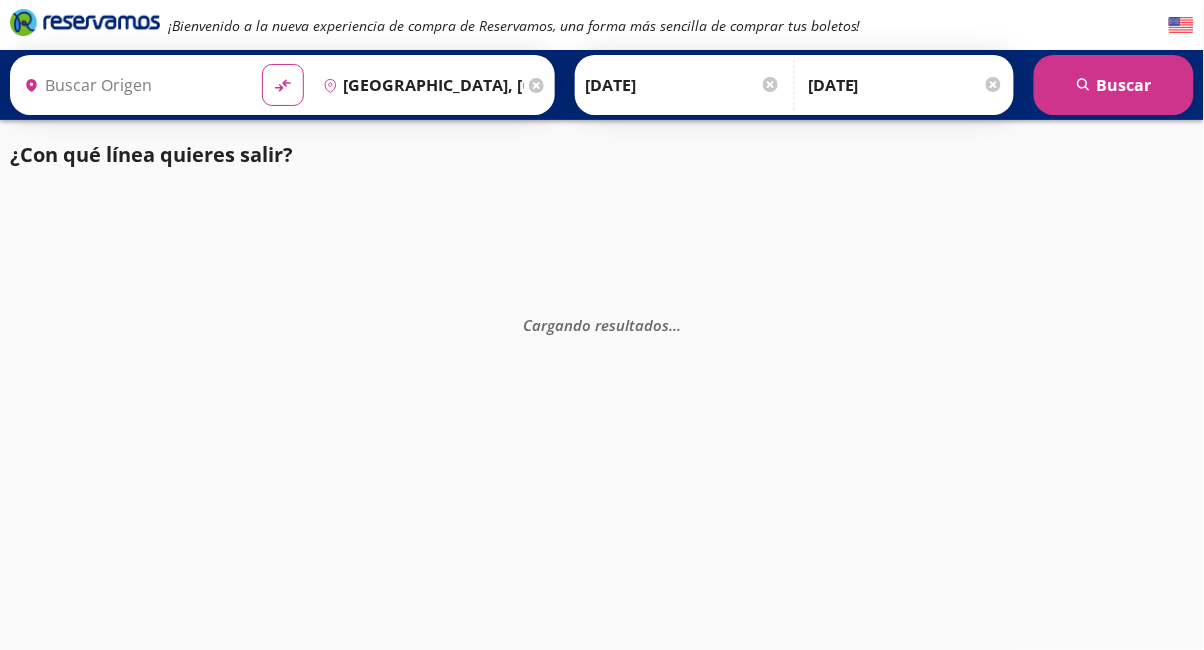type on "[GEOGRAPHIC_DATA], [GEOGRAPHIC_DATA]" 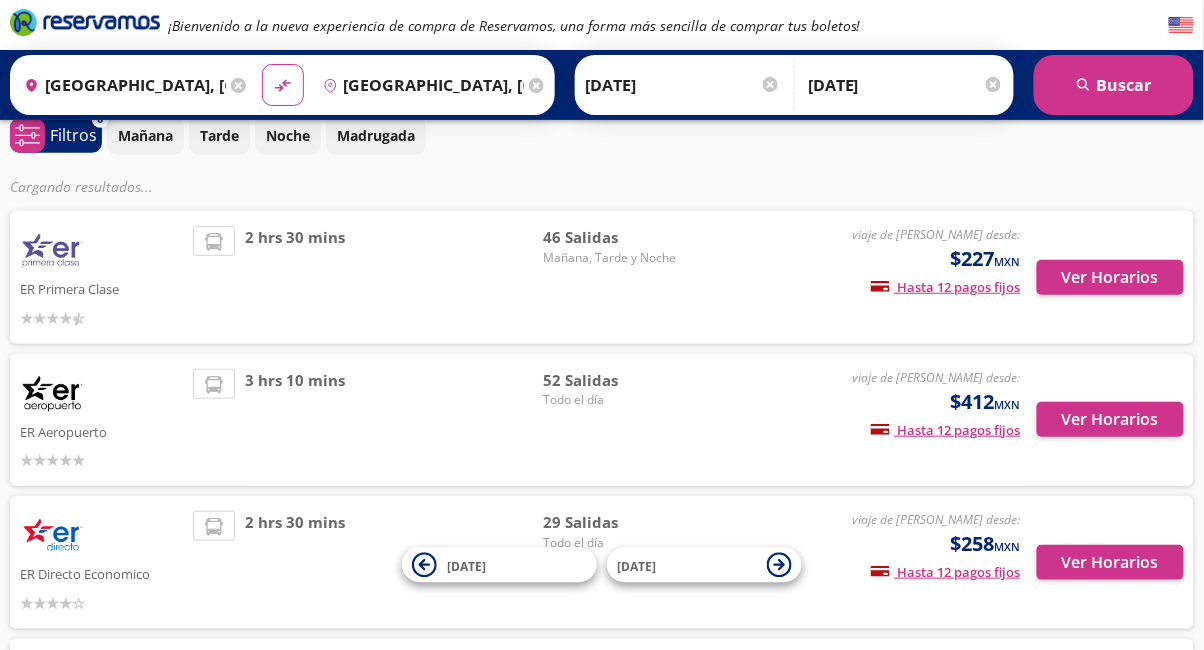 scroll, scrollTop: 95, scrollLeft: 0, axis: vertical 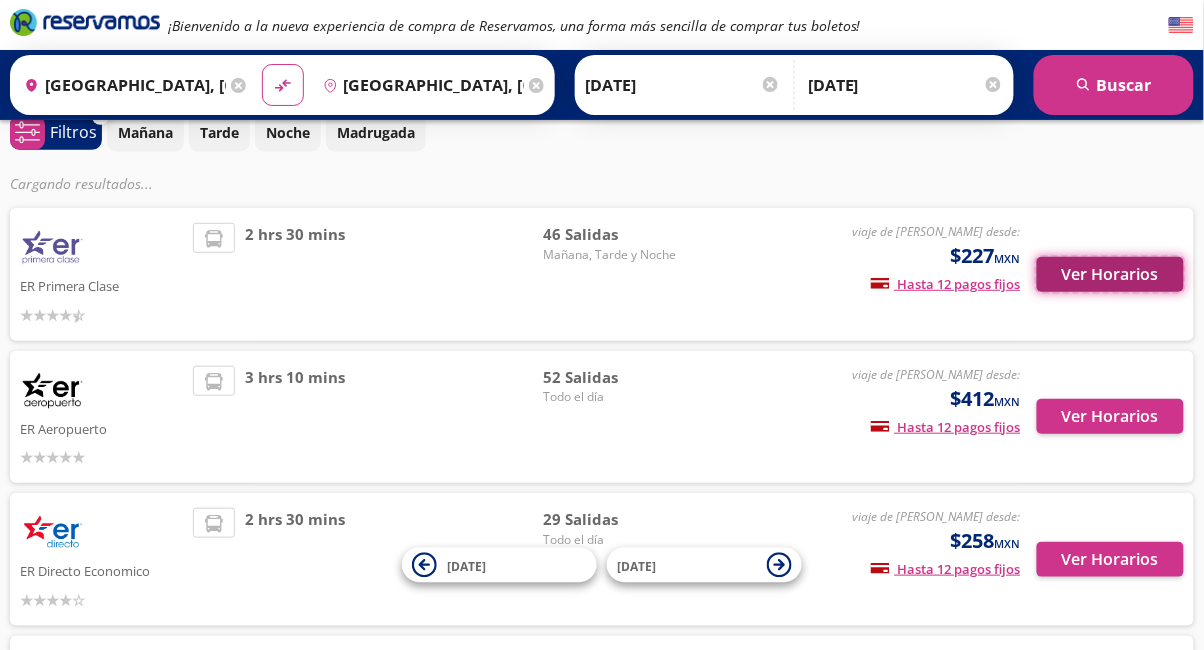 click on "Ver Horarios" at bounding box center [1110, 274] 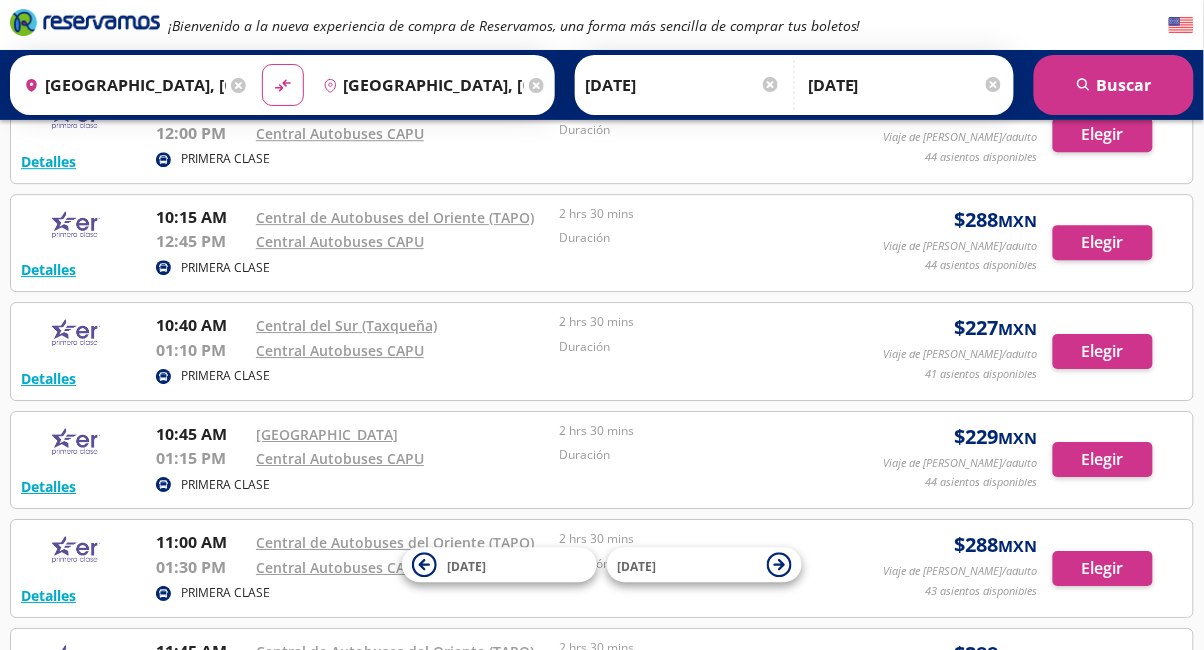 scroll, scrollTop: 1234, scrollLeft: 0, axis: vertical 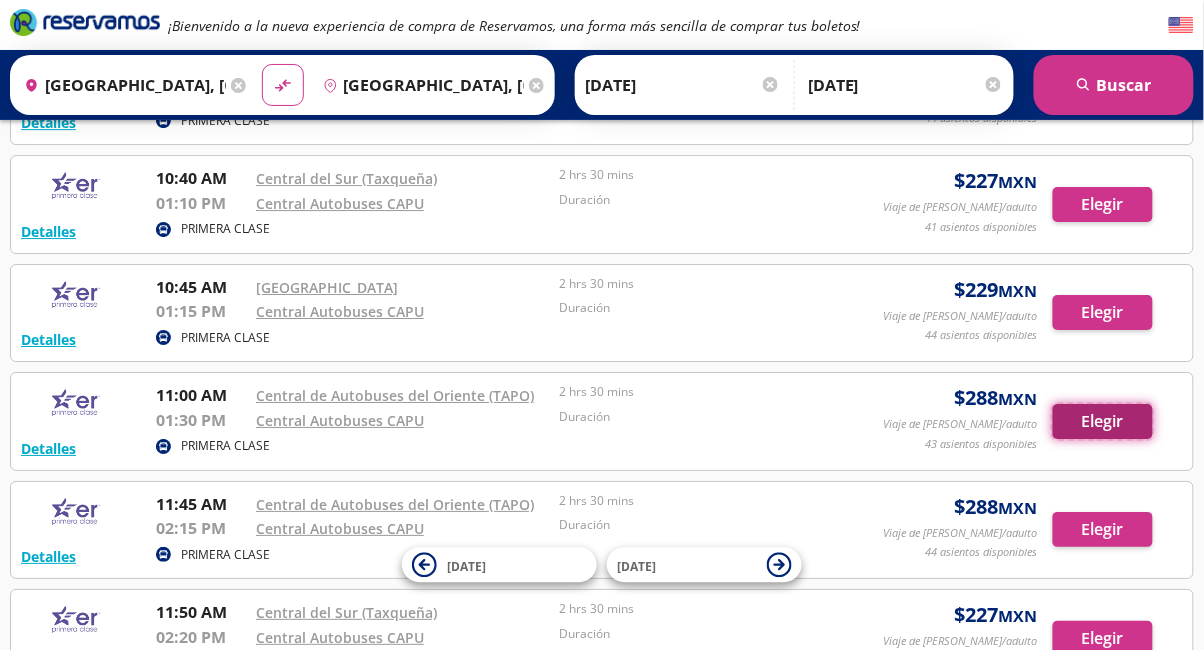 click on "Elegir" at bounding box center (1103, 421) 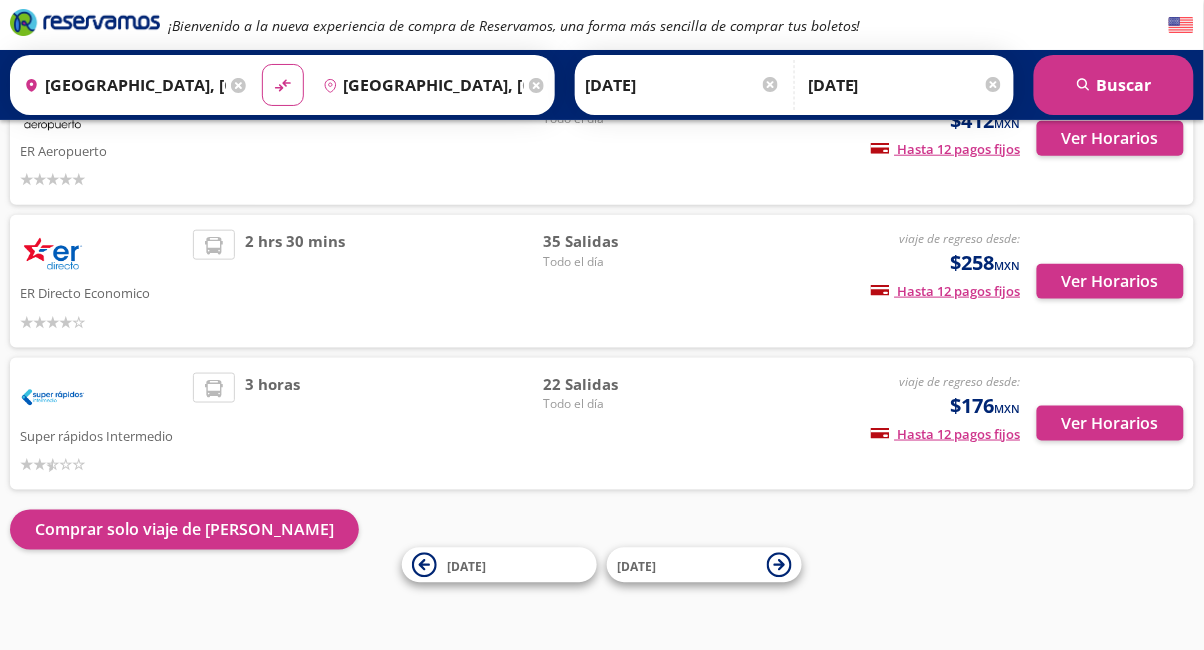 scroll, scrollTop: 309, scrollLeft: 0, axis: vertical 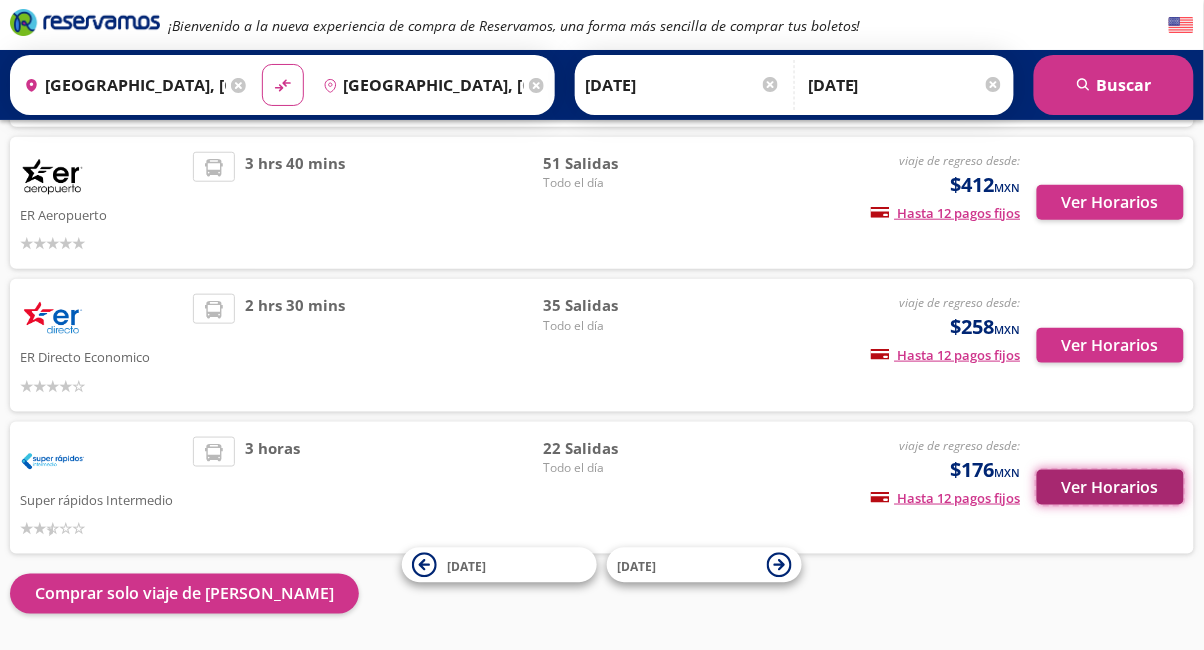 click on "Ver Horarios" at bounding box center (1110, 487) 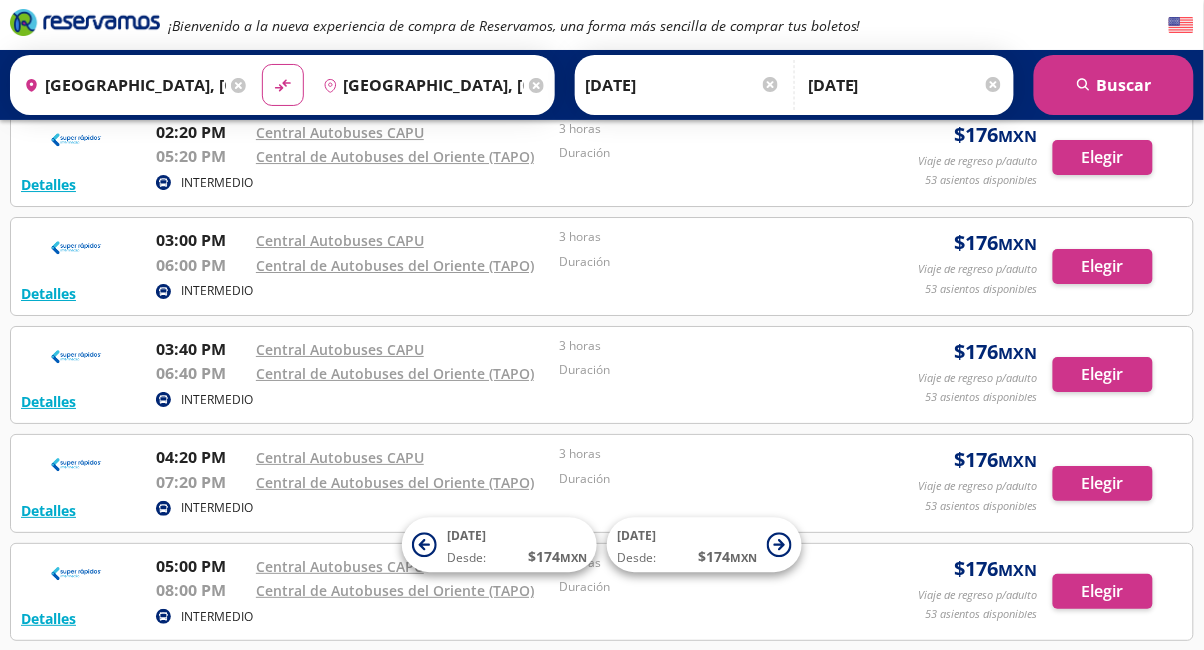 scroll, scrollTop: 1470, scrollLeft: 0, axis: vertical 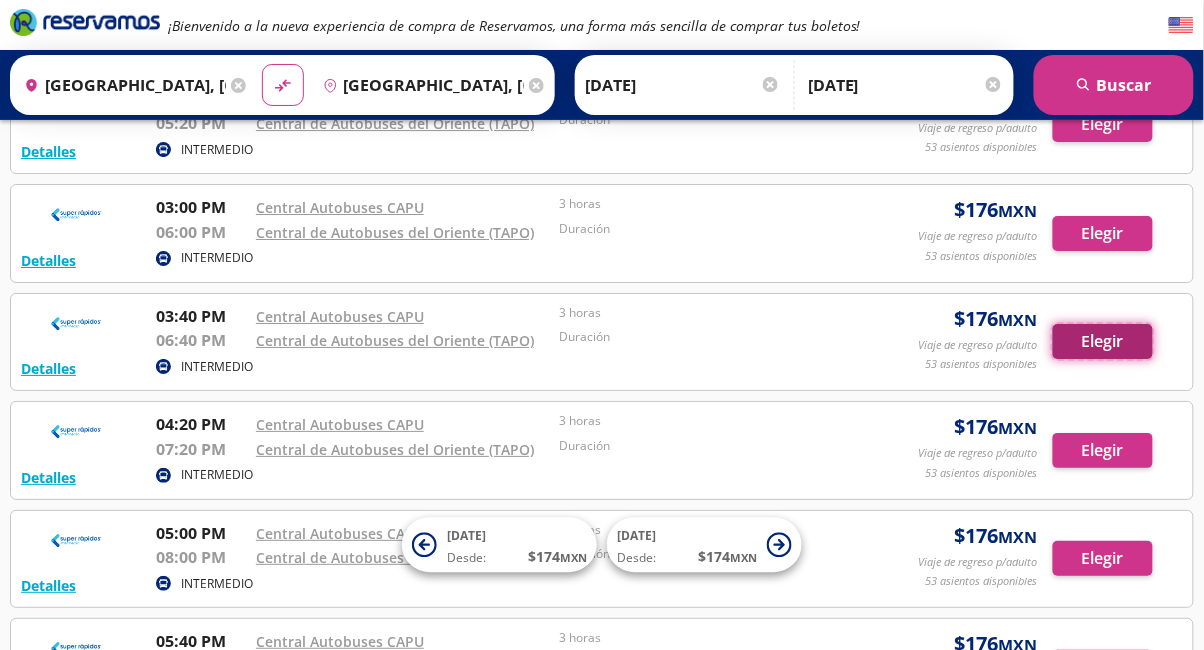 click on "Elegir" at bounding box center [1103, 341] 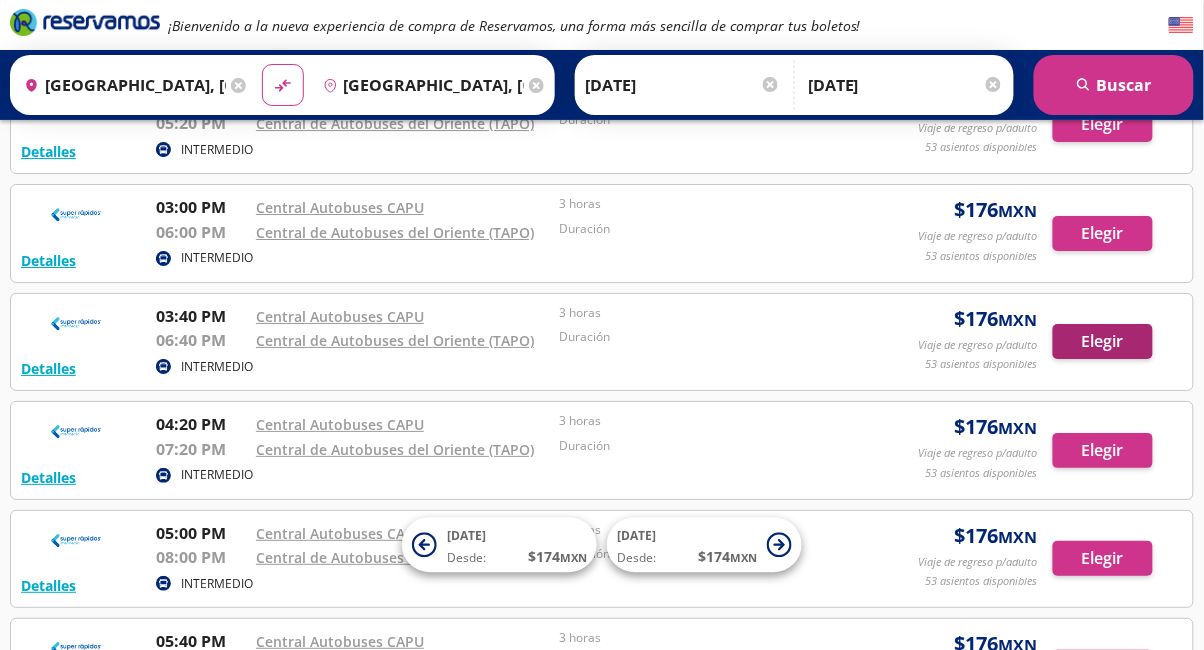 scroll, scrollTop: 0, scrollLeft: 0, axis: both 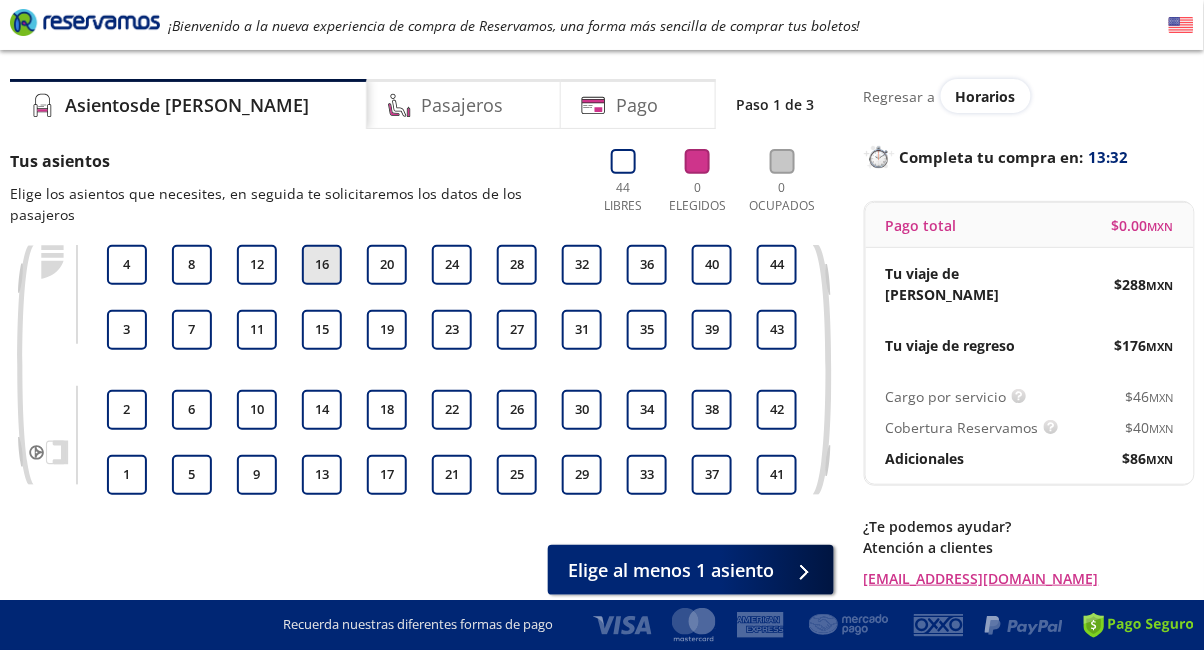 click on "16" at bounding box center [322, 265] 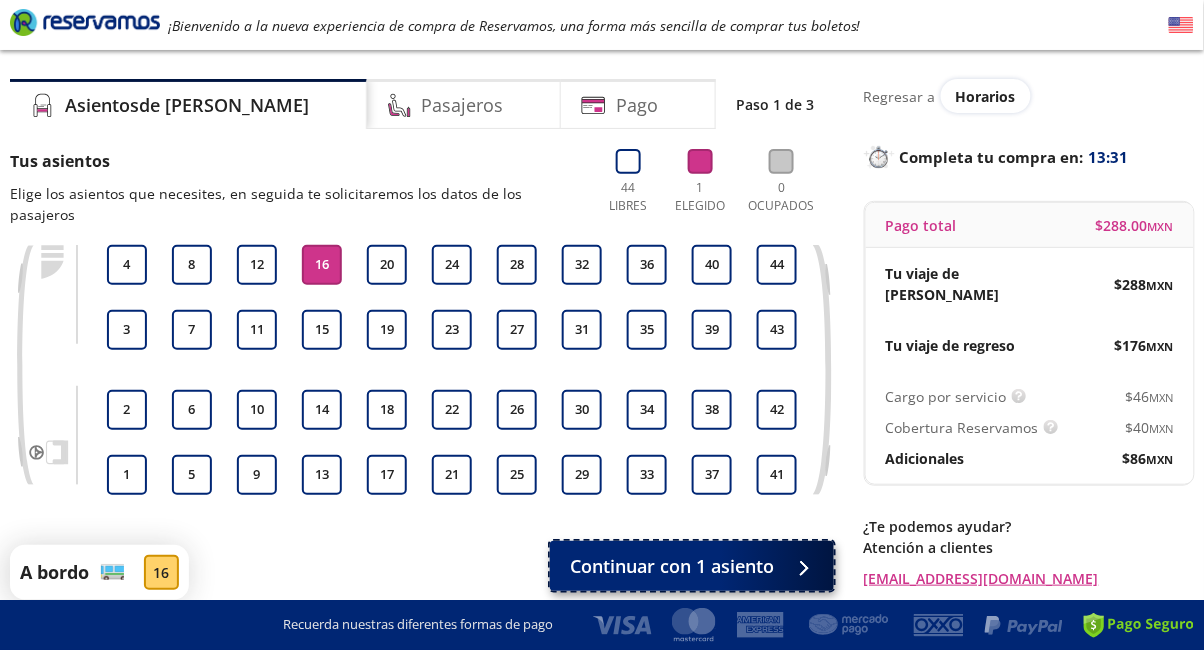 click on "Continuar con 1 asiento" at bounding box center (672, 566) 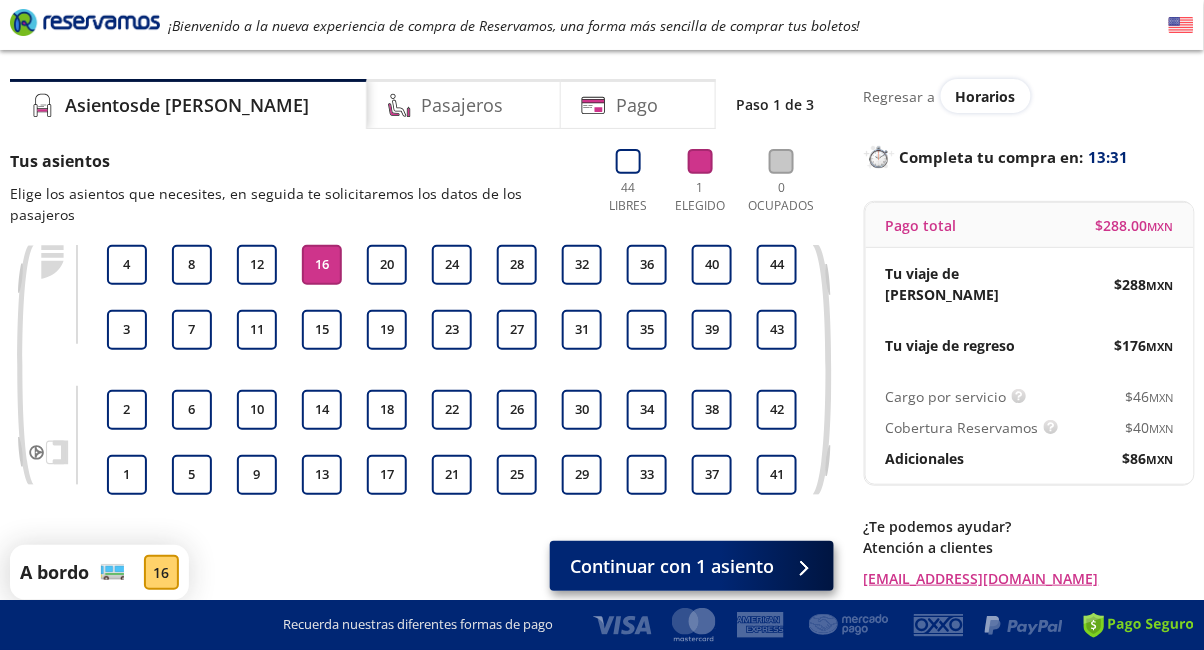 scroll, scrollTop: 0, scrollLeft: 0, axis: both 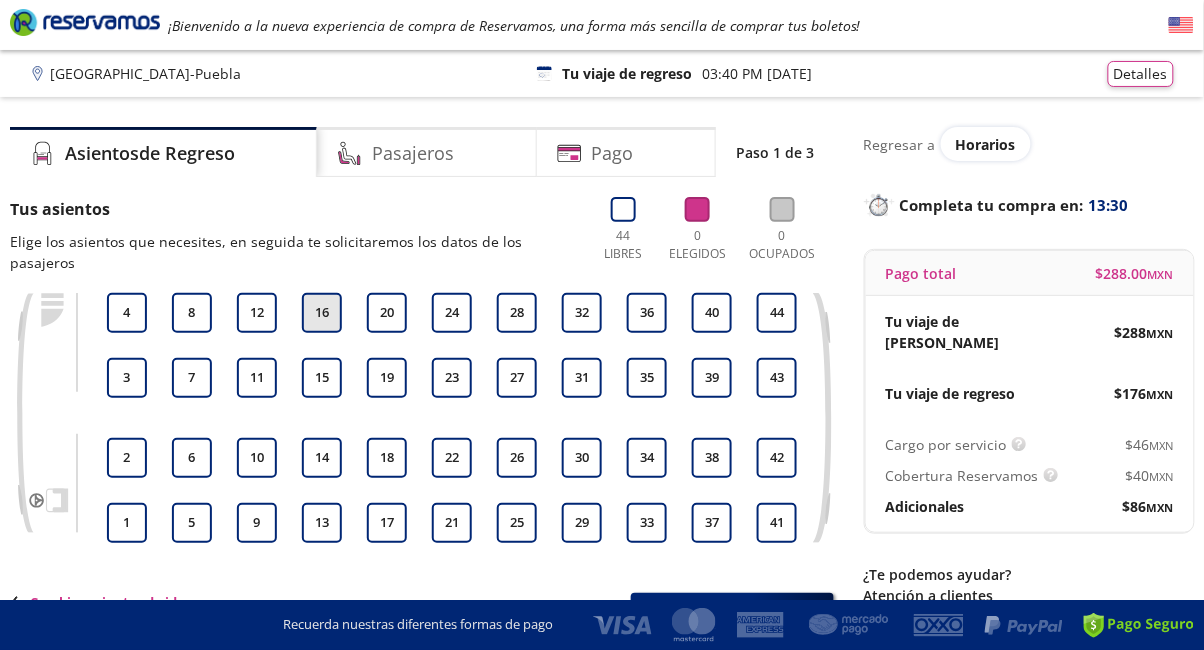 click on "16" at bounding box center (322, 313) 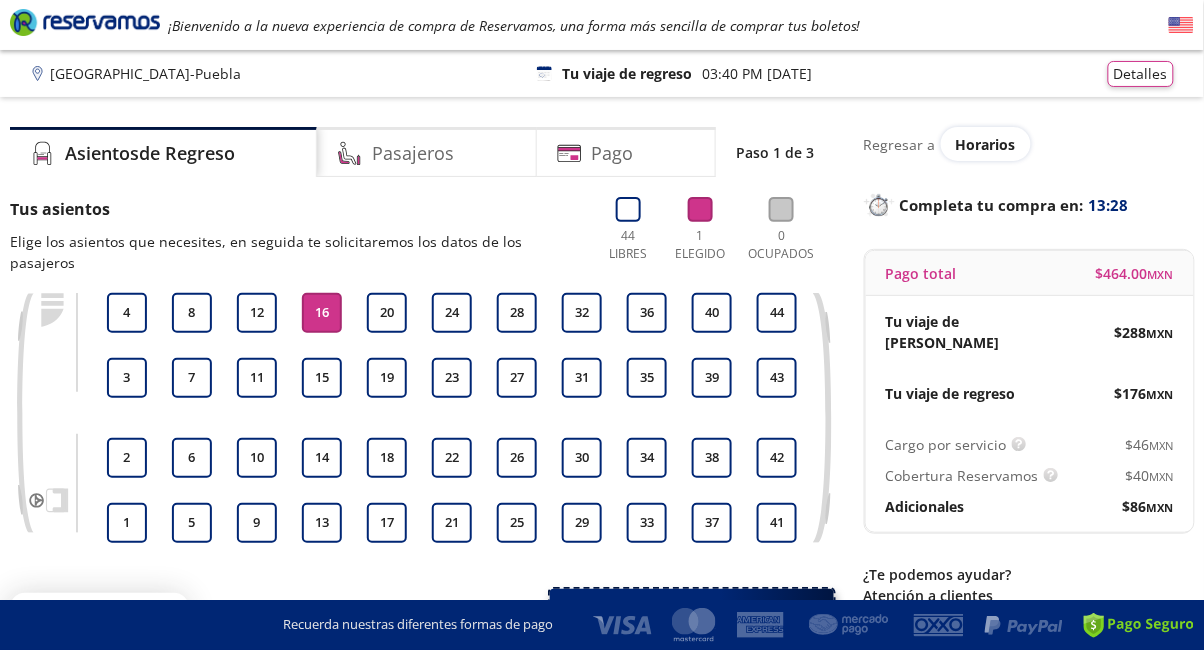 click on "Continuar con 1 asiento" at bounding box center [672, 614] 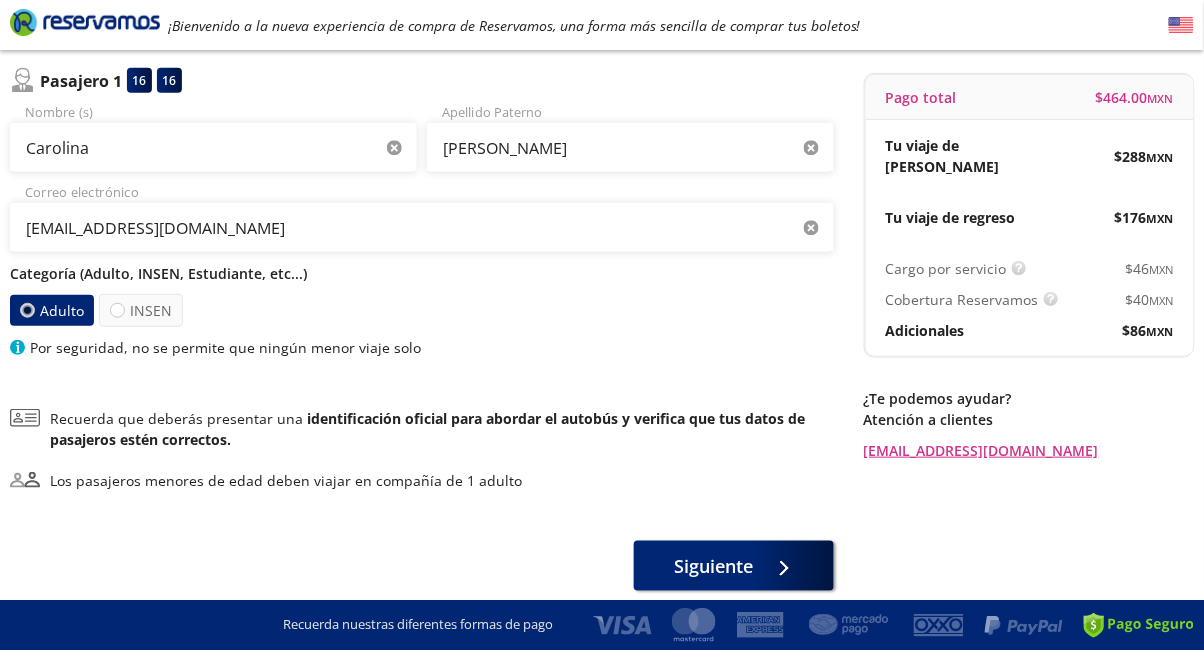 scroll, scrollTop: 192, scrollLeft: 0, axis: vertical 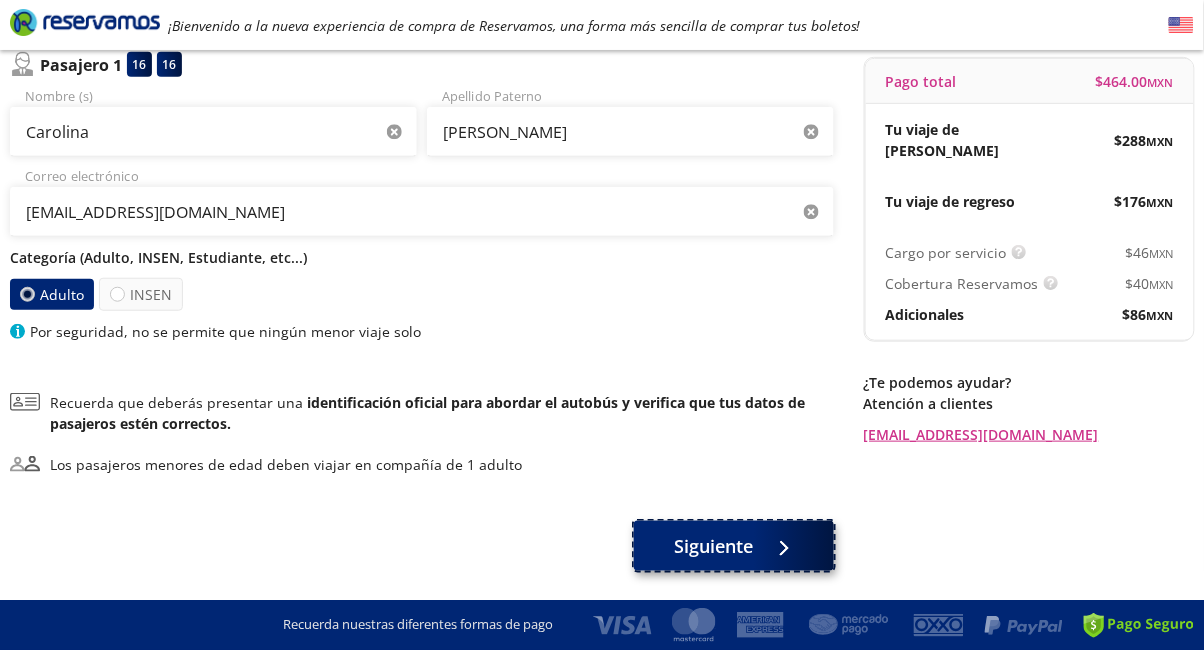 click at bounding box center (770, 545) 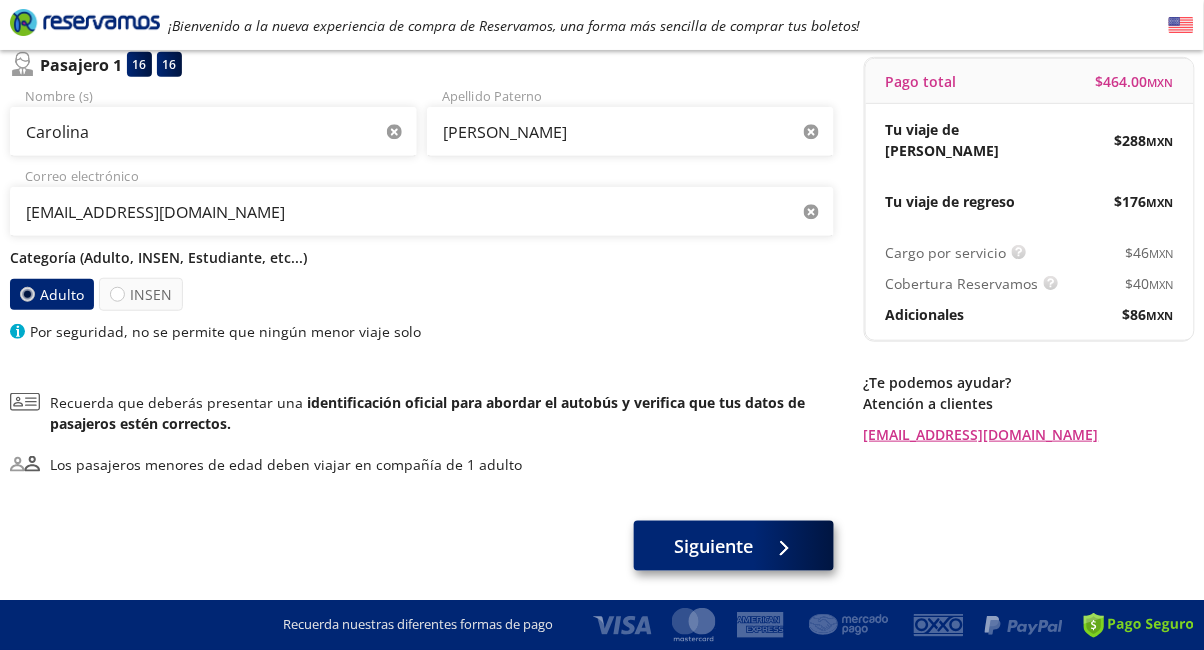 scroll, scrollTop: 0, scrollLeft: 0, axis: both 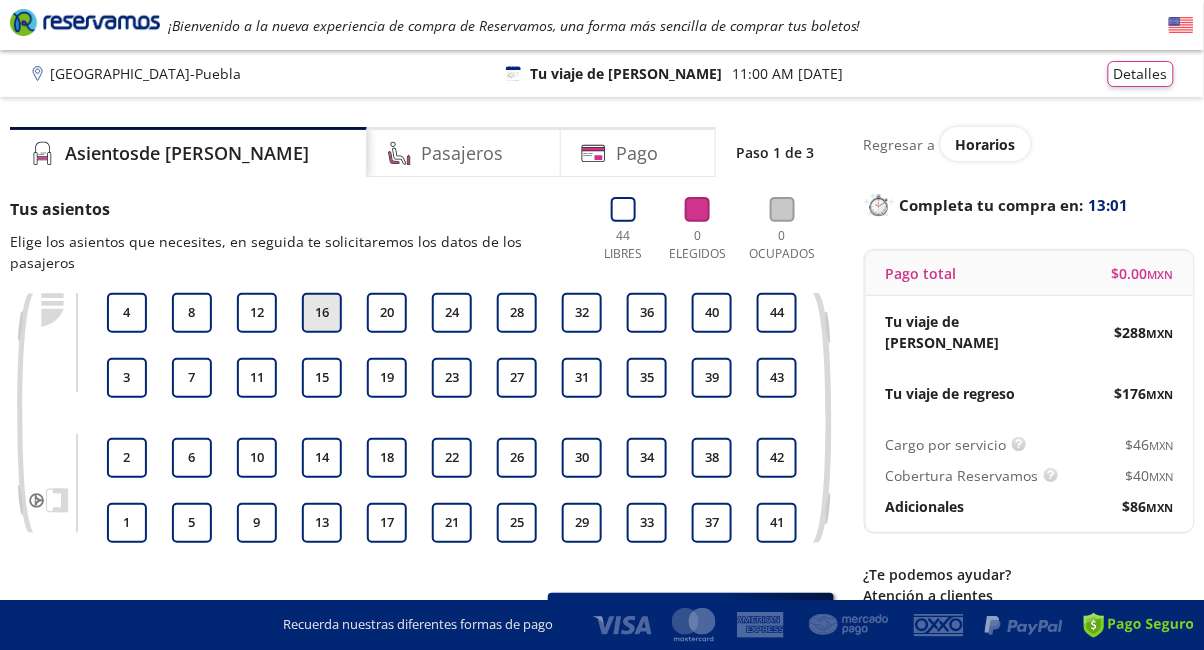 click on "16" at bounding box center (322, 313) 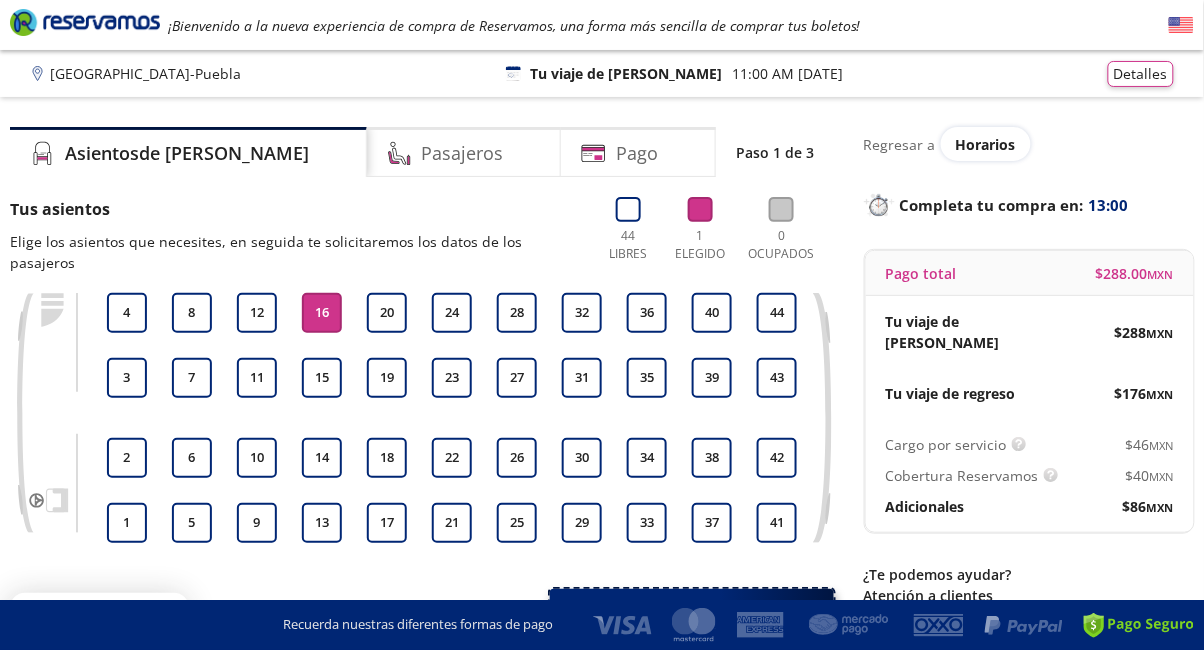 click on "Continuar con 1 asiento" at bounding box center (672, 614) 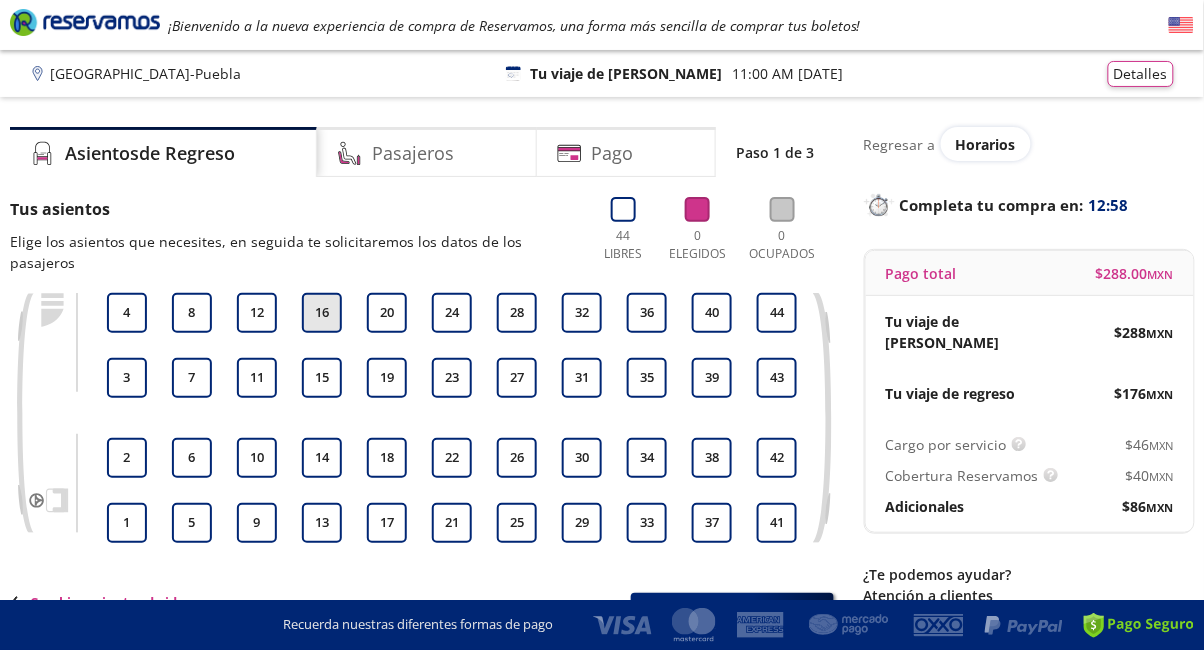 click on "16" at bounding box center [322, 313] 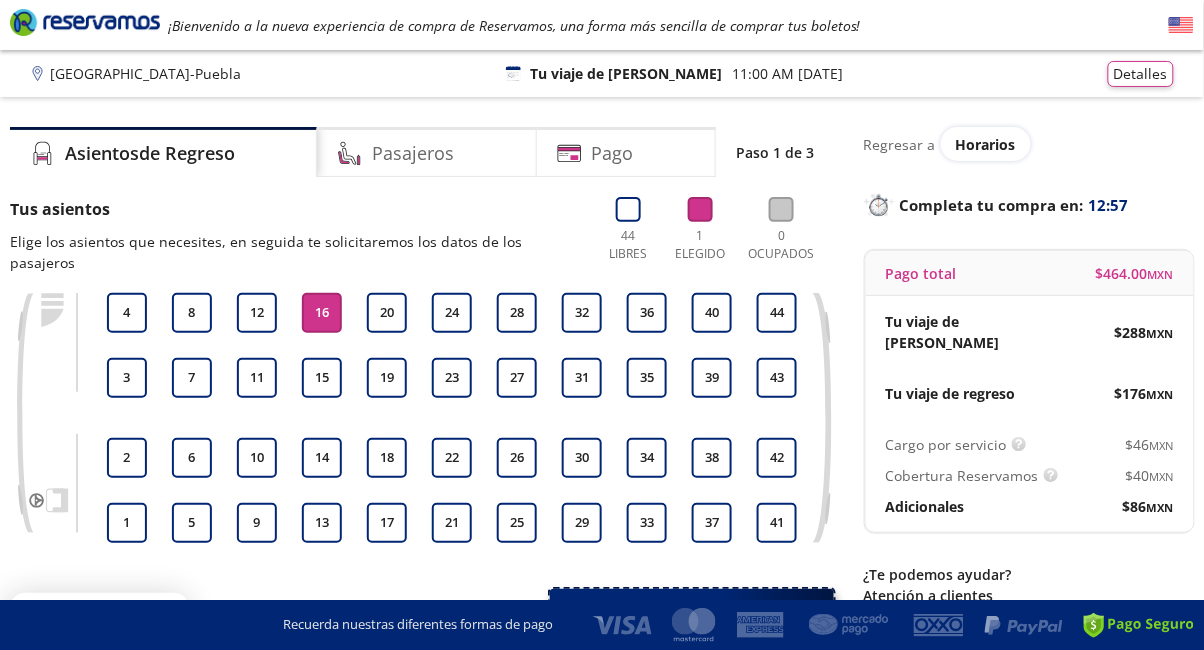 click on "Continuar con 1 asiento" at bounding box center (692, 614) 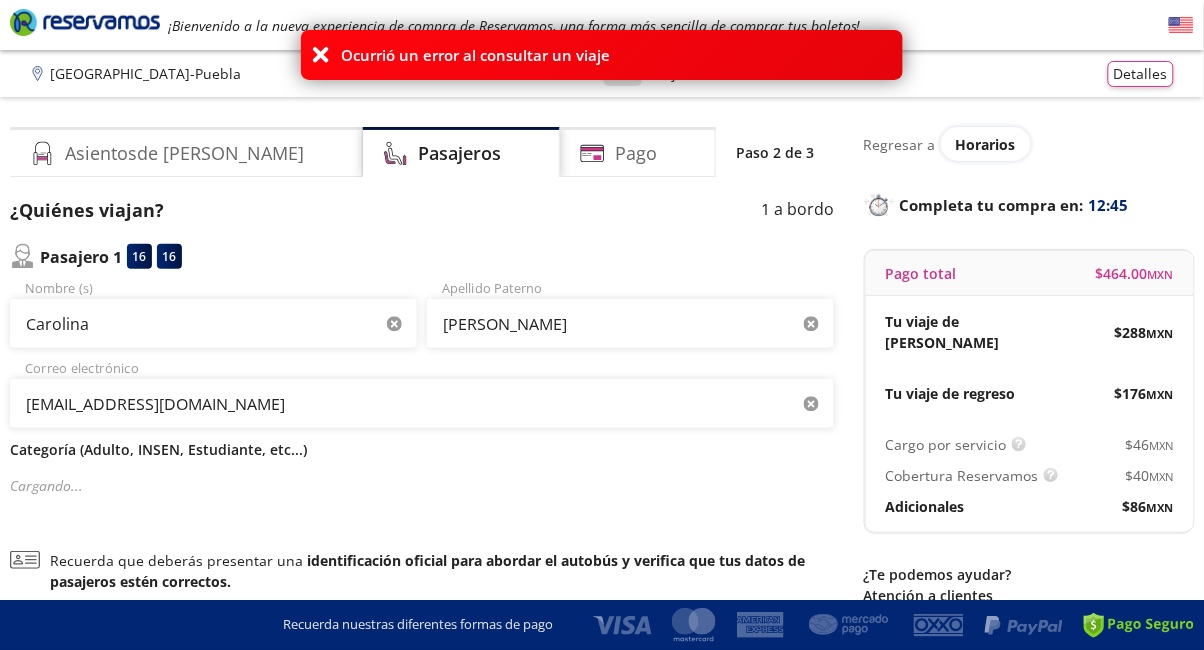 scroll, scrollTop: 159, scrollLeft: 0, axis: vertical 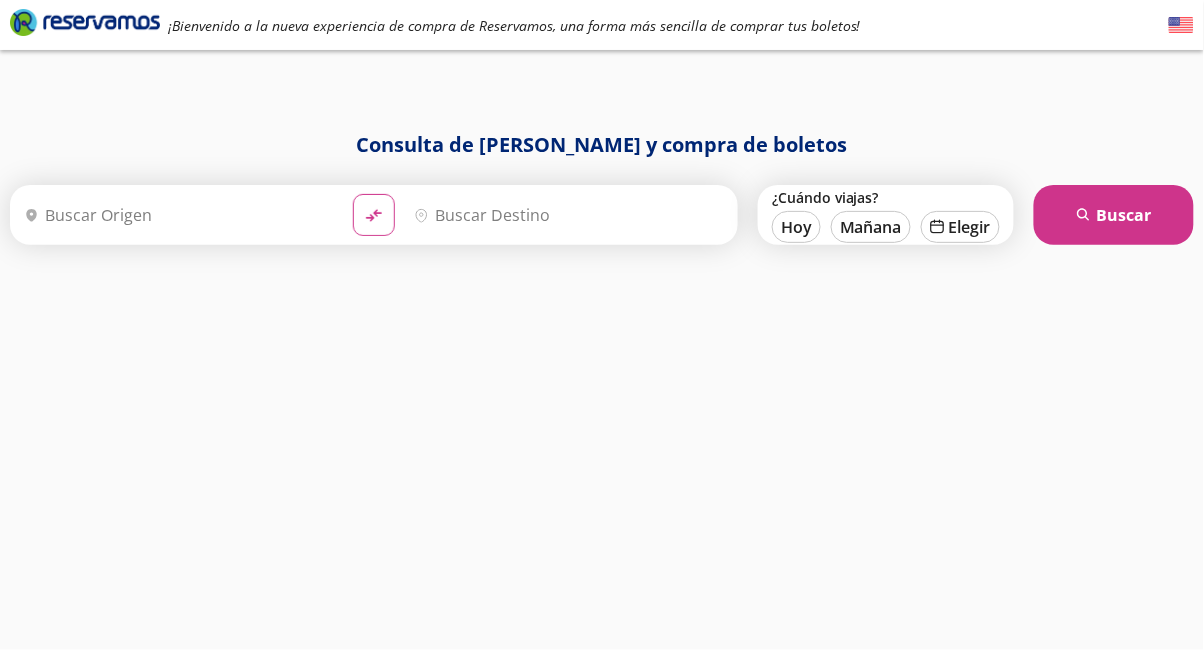 click on "Origen" at bounding box center (176, 215) 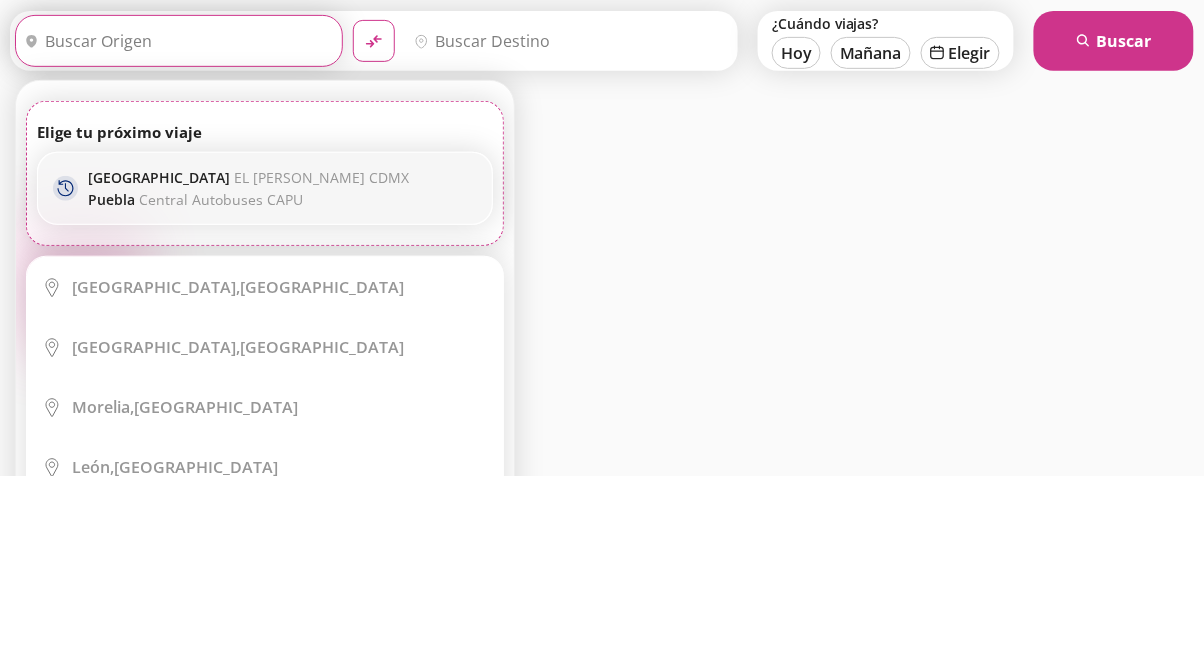 click on "recent
[GEOGRAPHIC_DATA]   EL [PERSON_NAME] CDMX Puebla   Central Autobuses CAPU" at bounding box center [265, 362] 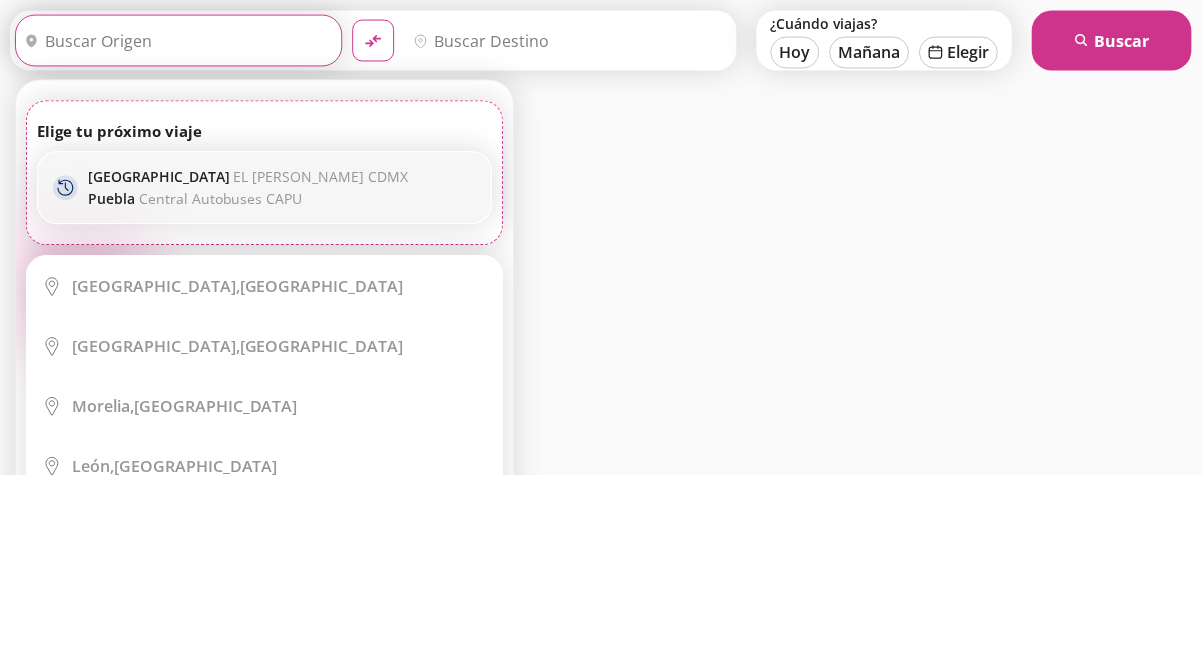 type on "El [PERSON_NAME] Cdmx, [GEOGRAPHIC_DATA]" 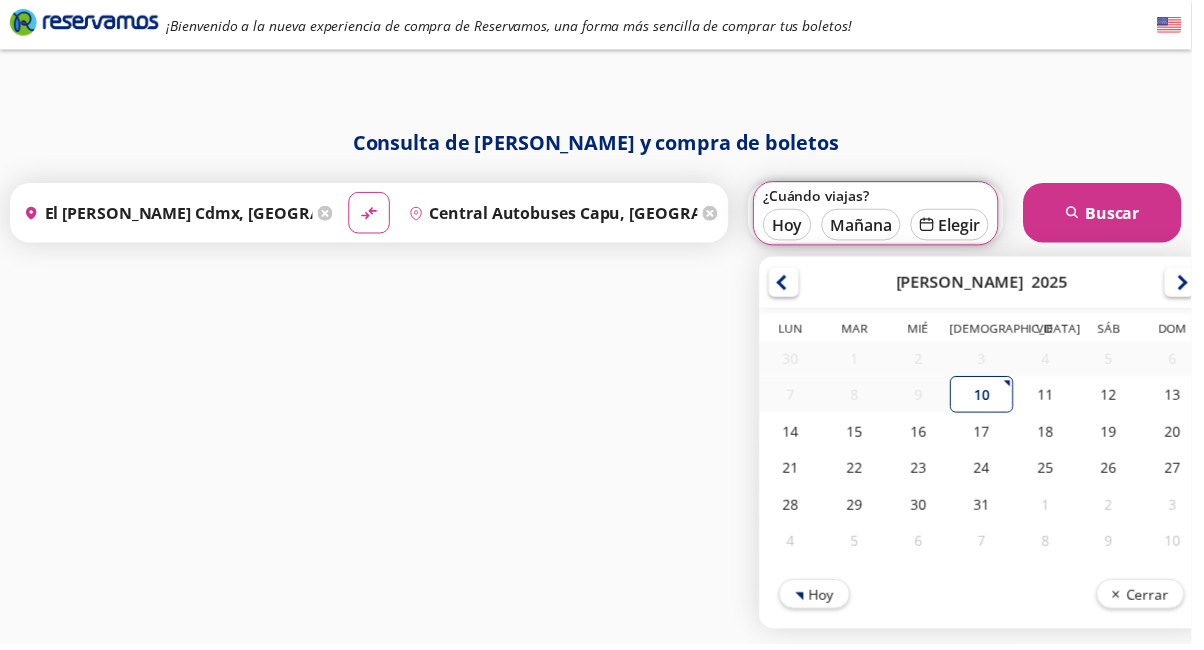 scroll, scrollTop: 159, scrollLeft: 0, axis: vertical 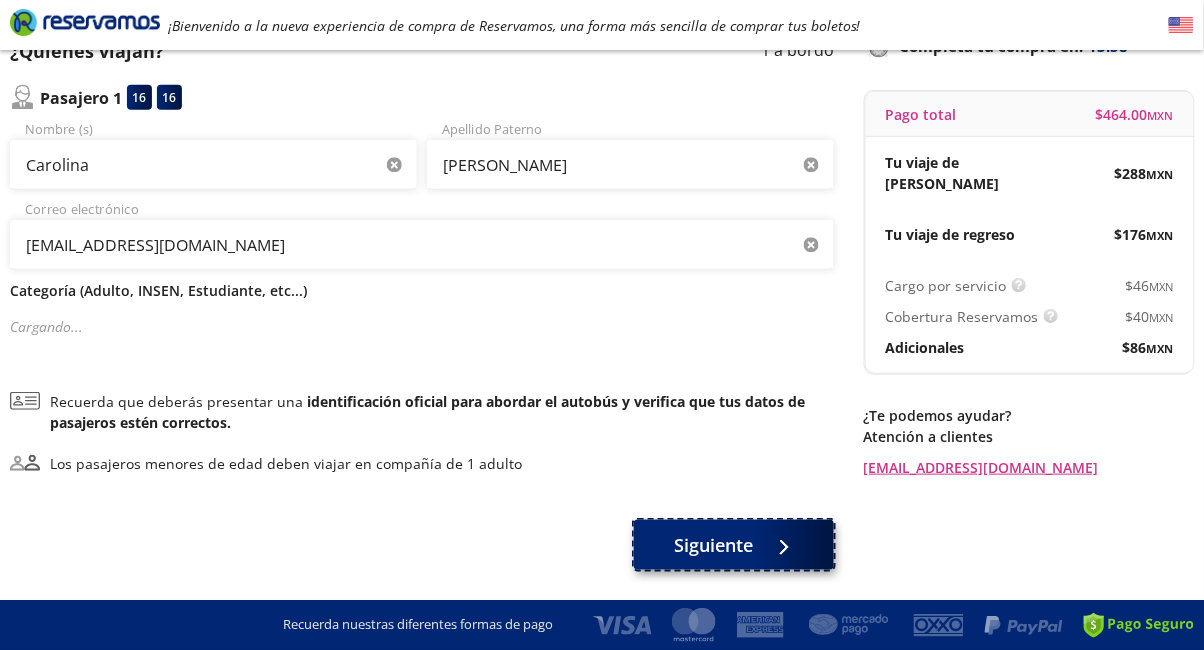 click on "Siguiente" at bounding box center [714, 545] 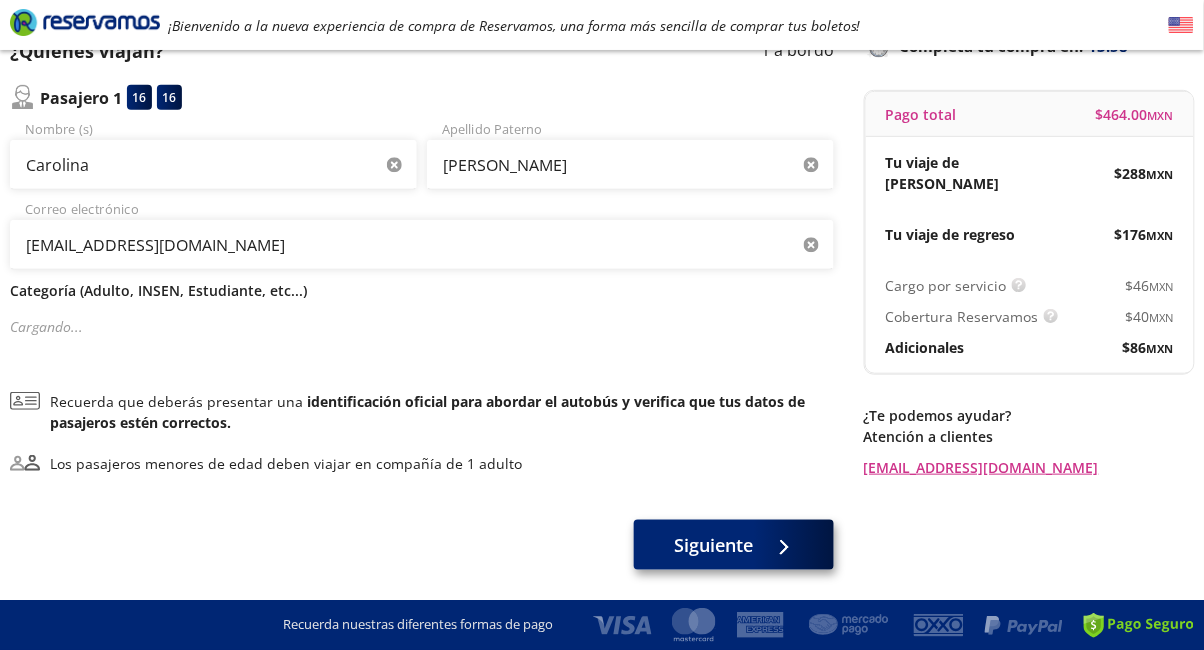 scroll, scrollTop: 0, scrollLeft: 0, axis: both 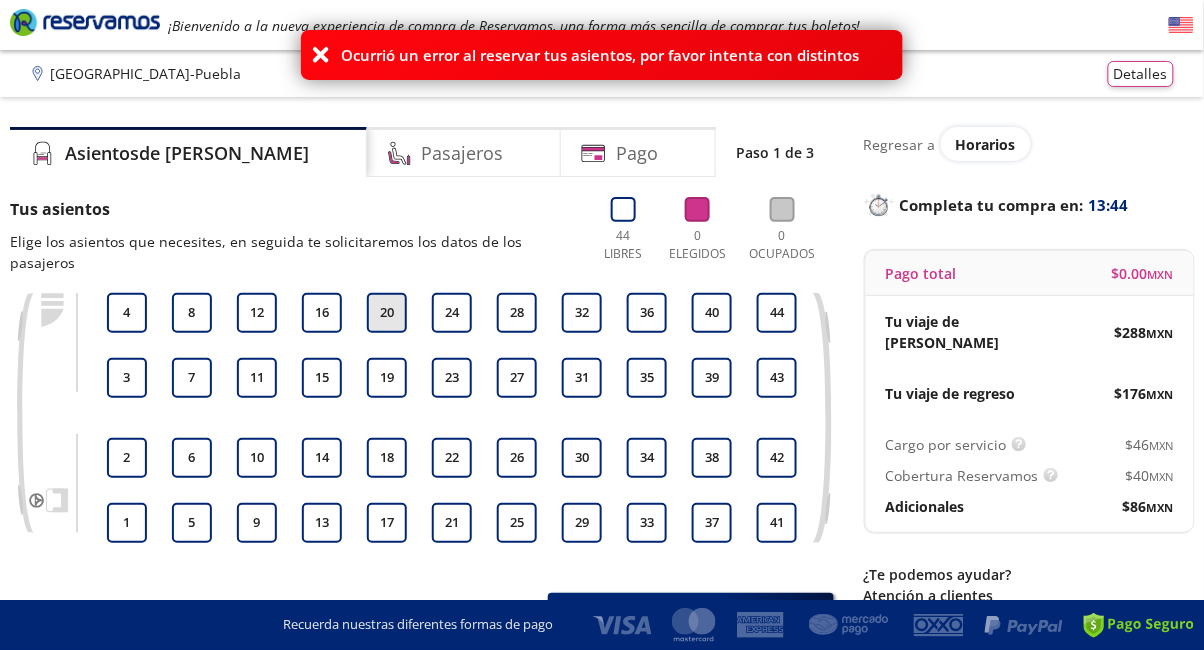 click on "20" at bounding box center (387, 313) 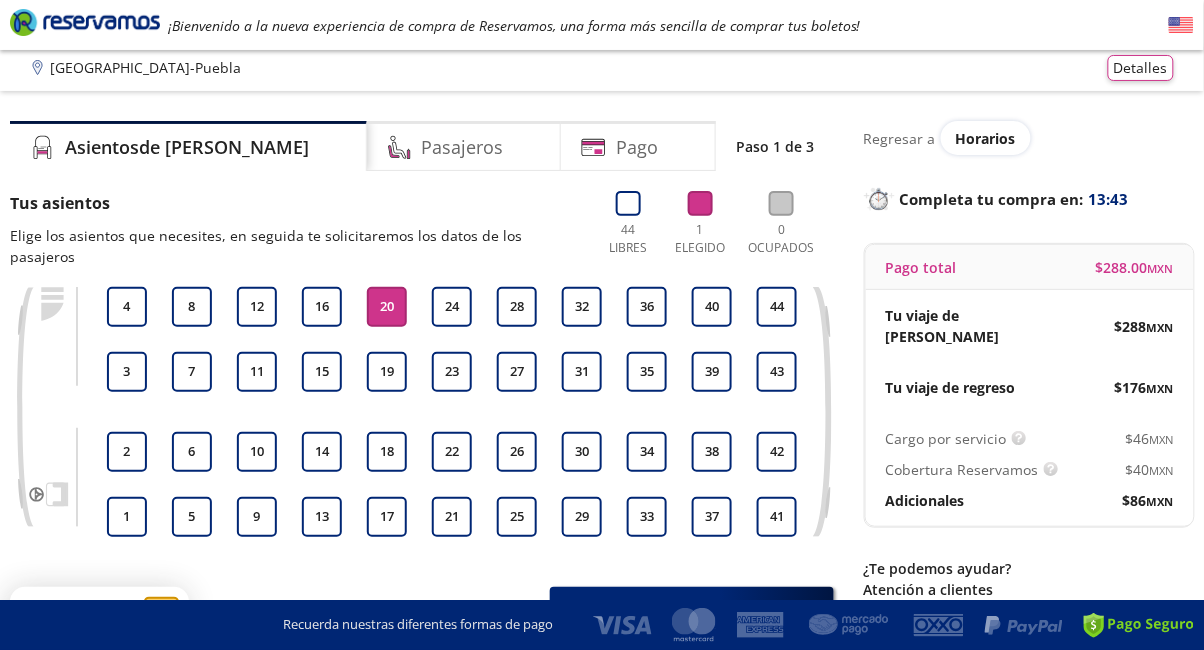 scroll, scrollTop: 53, scrollLeft: 0, axis: vertical 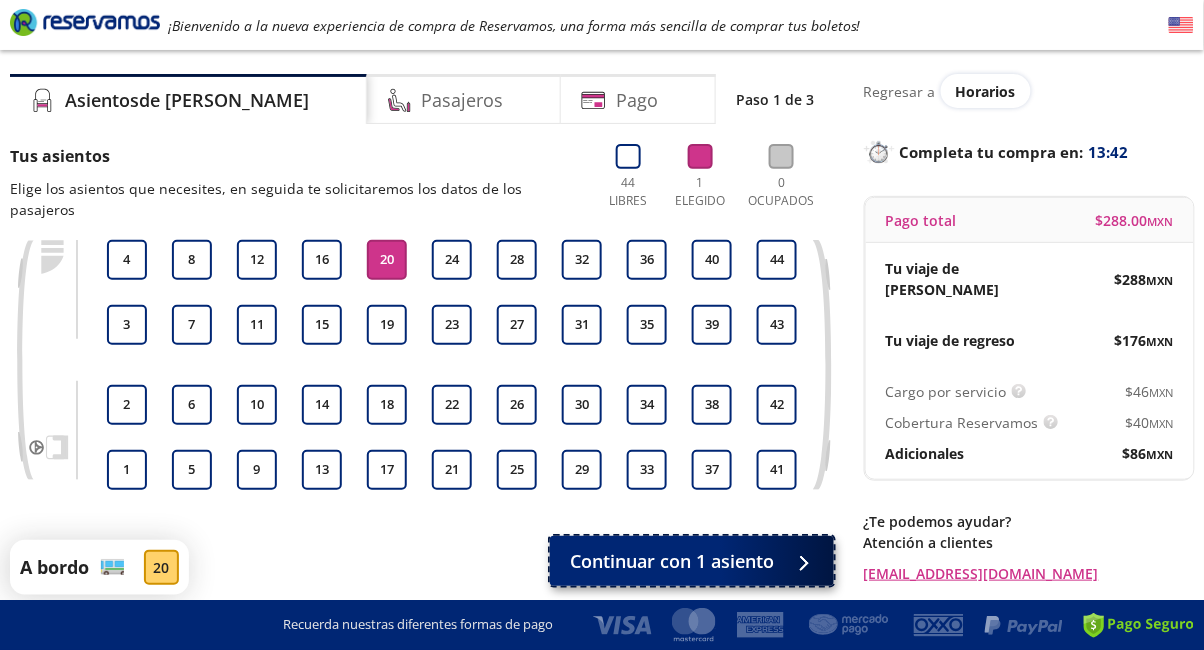 click on "Continuar con 1 asiento" at bounding box center [672, 561] 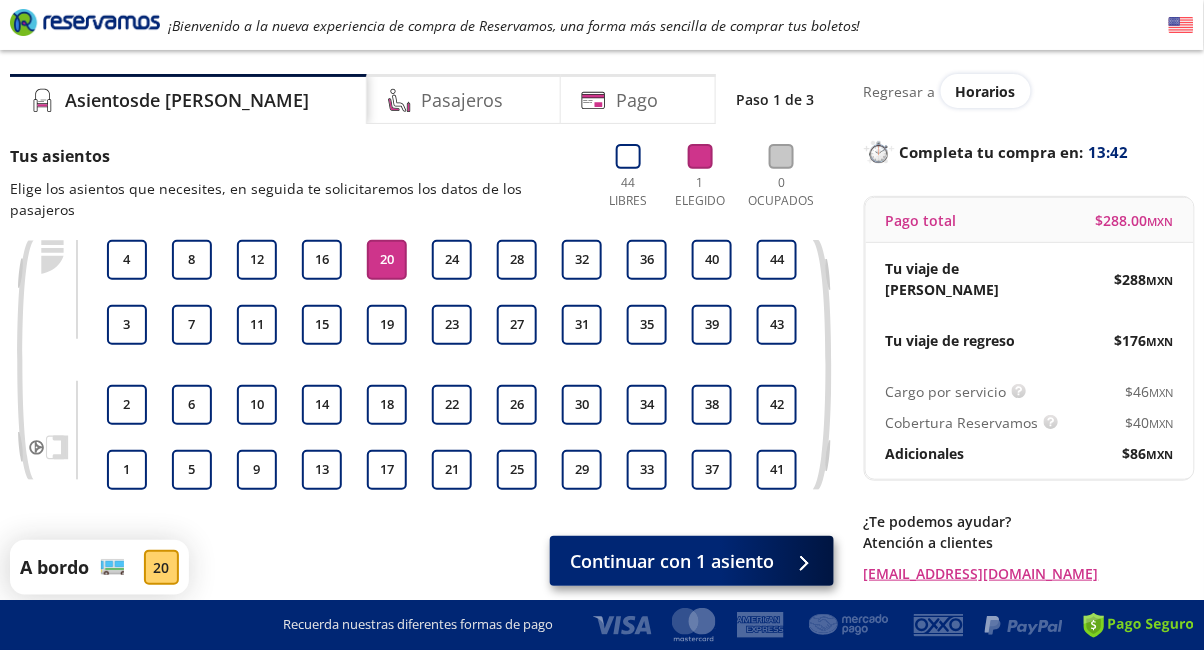scroll, scrollTop: 0, scrollLeft: 0, axis: both 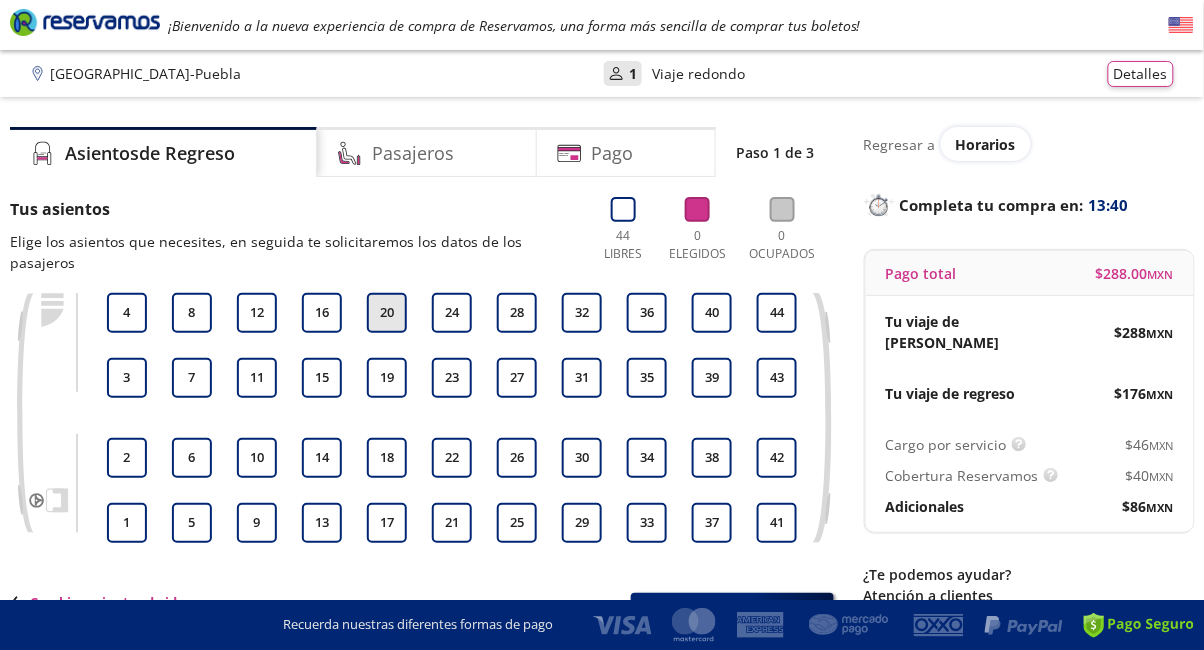 click on "20" at bounding box center [387, 313] 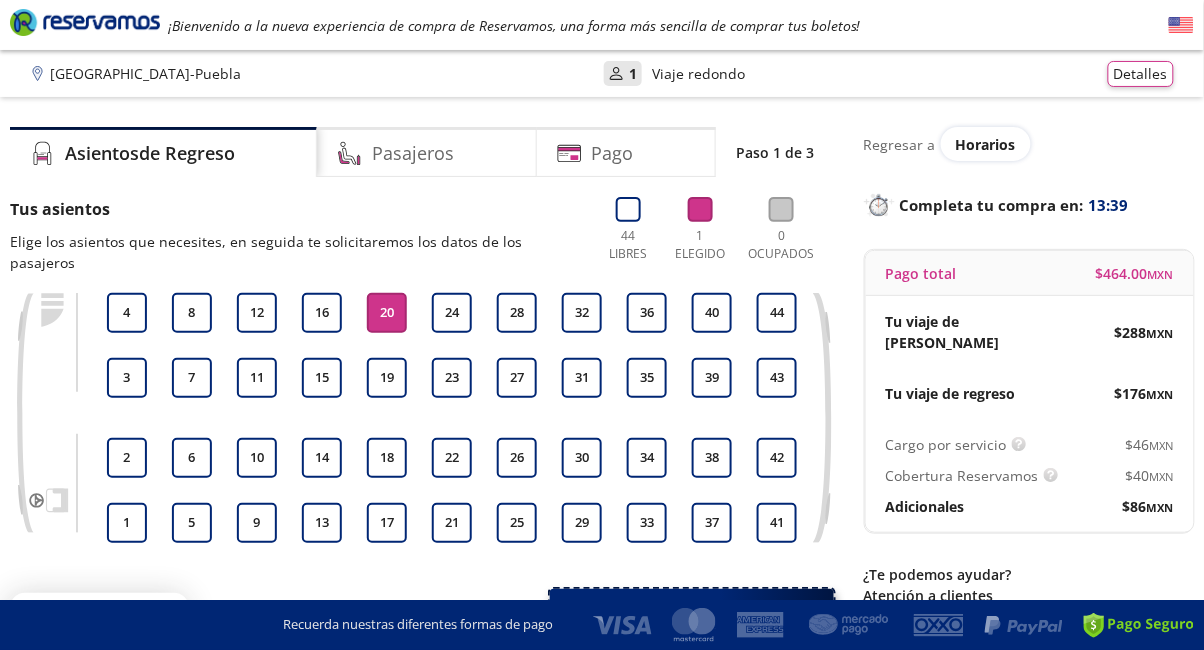 click on "Continuar con 1 asiento" at bounding box center [672, 614] 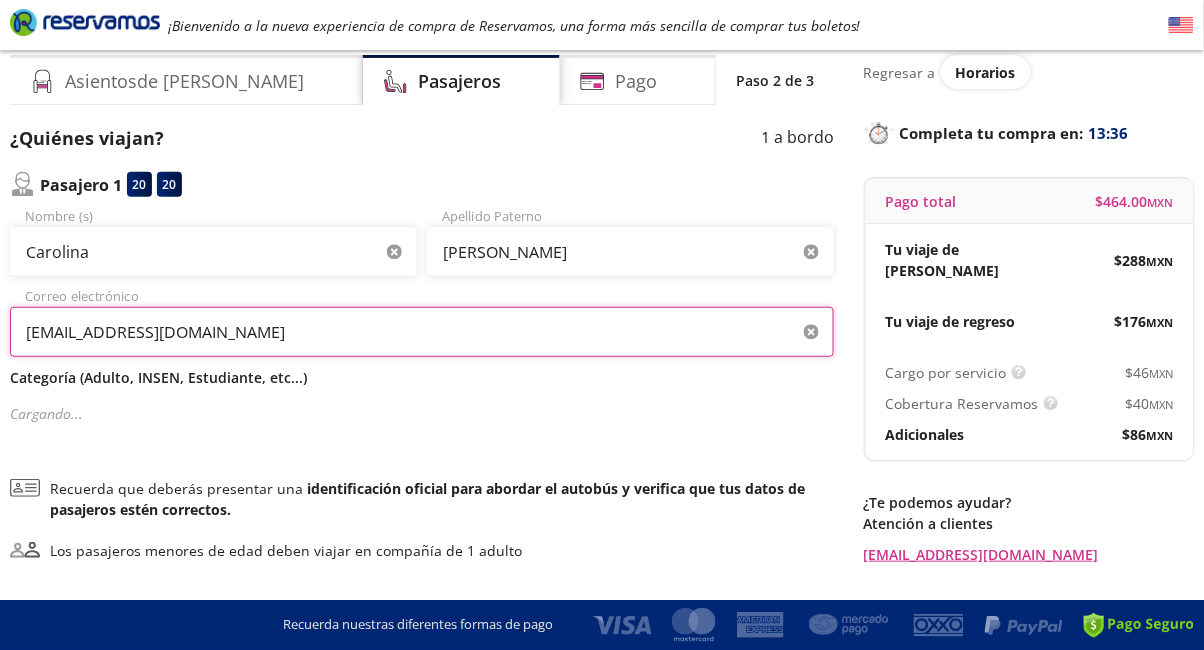 click on "[EMAIL_ADDRESS][DOMAIN_NAME]" at bounding box center [422, 332] 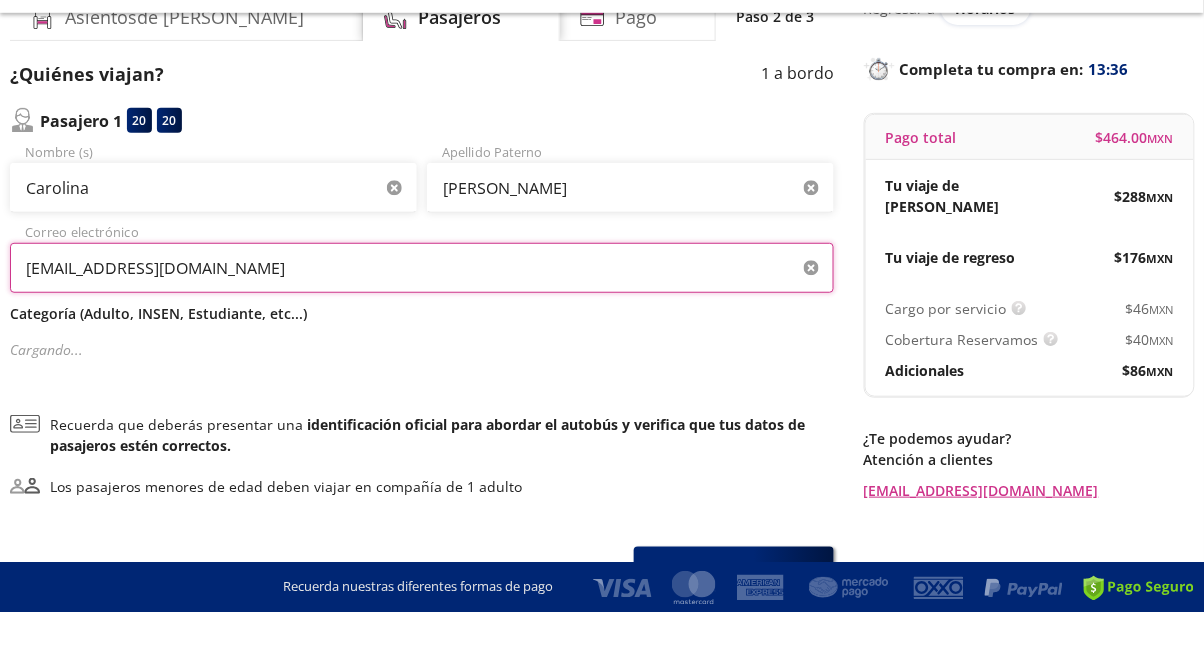 scroll, scrollTop: 99, scrollLeft: 0, axis: vertical 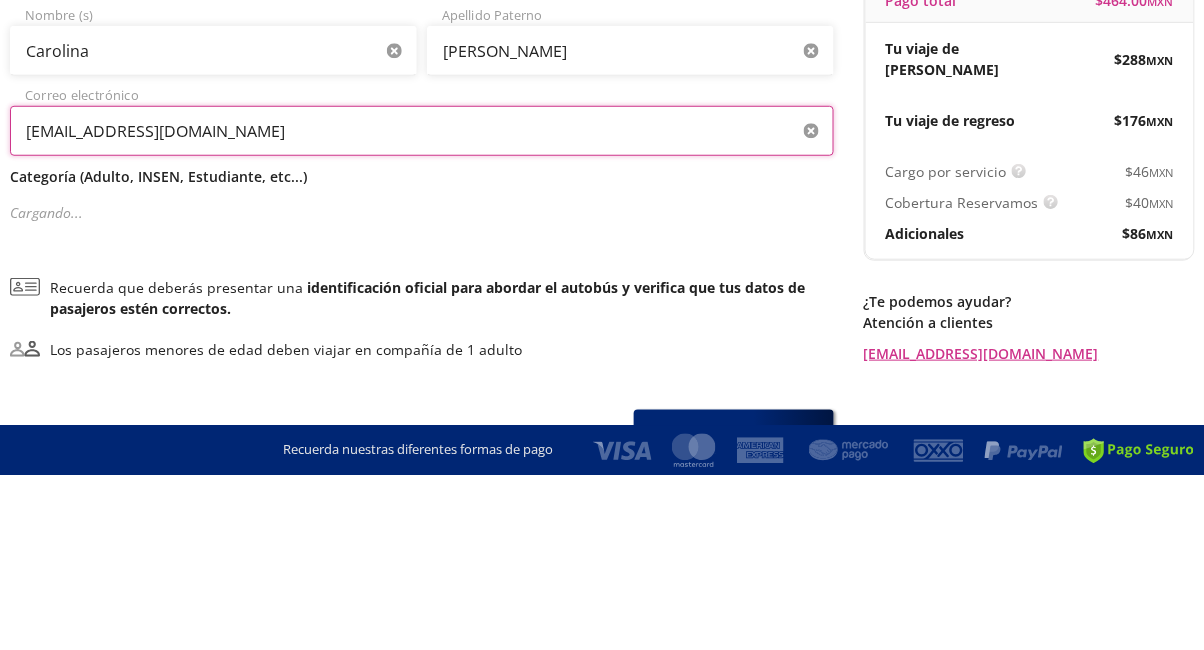 type on "[EMAIL_ADDRESS][DOMAIN_NAME]" 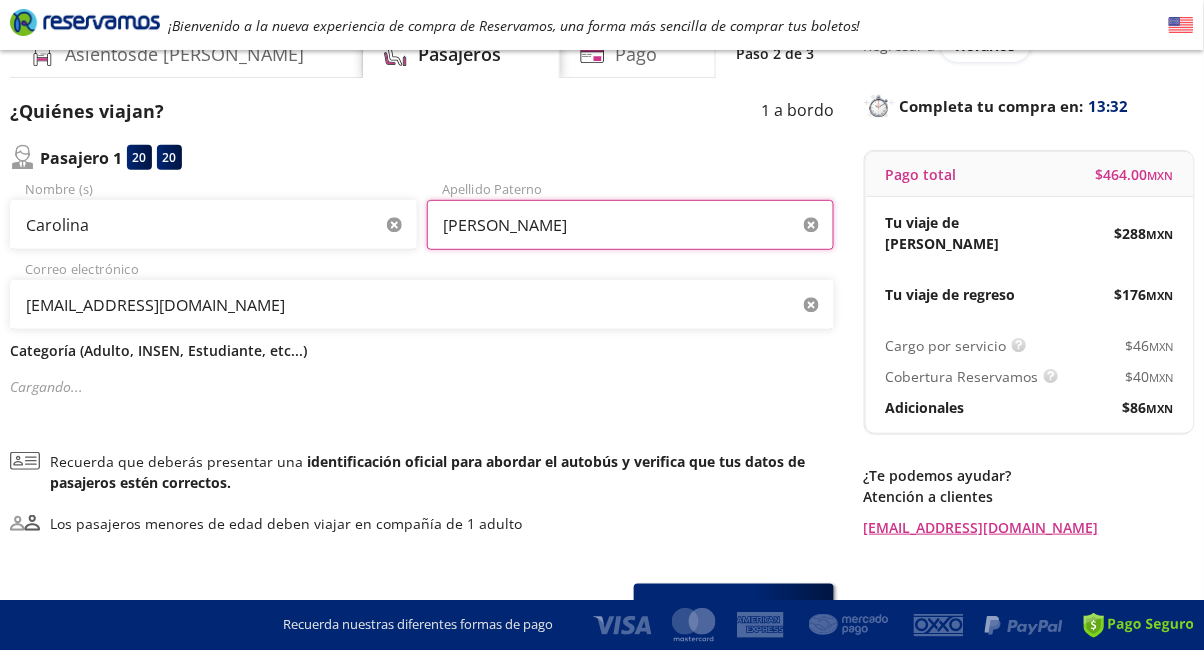 click on "[PERSON_NAME]" at bounding box center [630, 225] 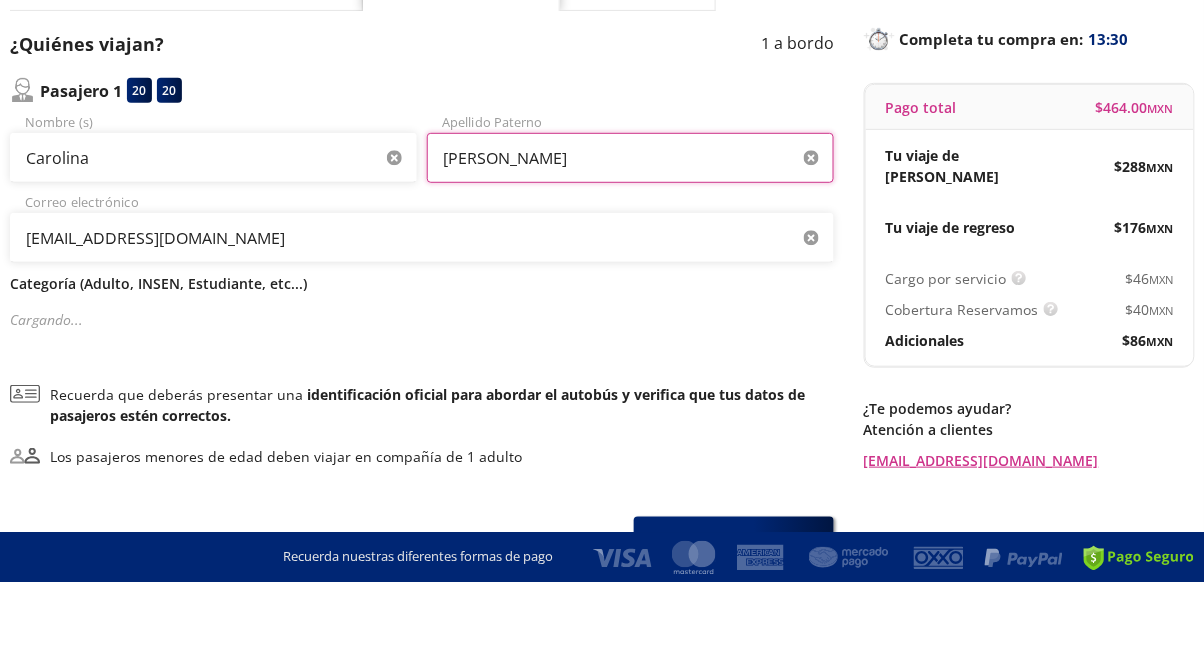 scroll, scrollTop: 99, scrollLeft: 0, axis: vertical 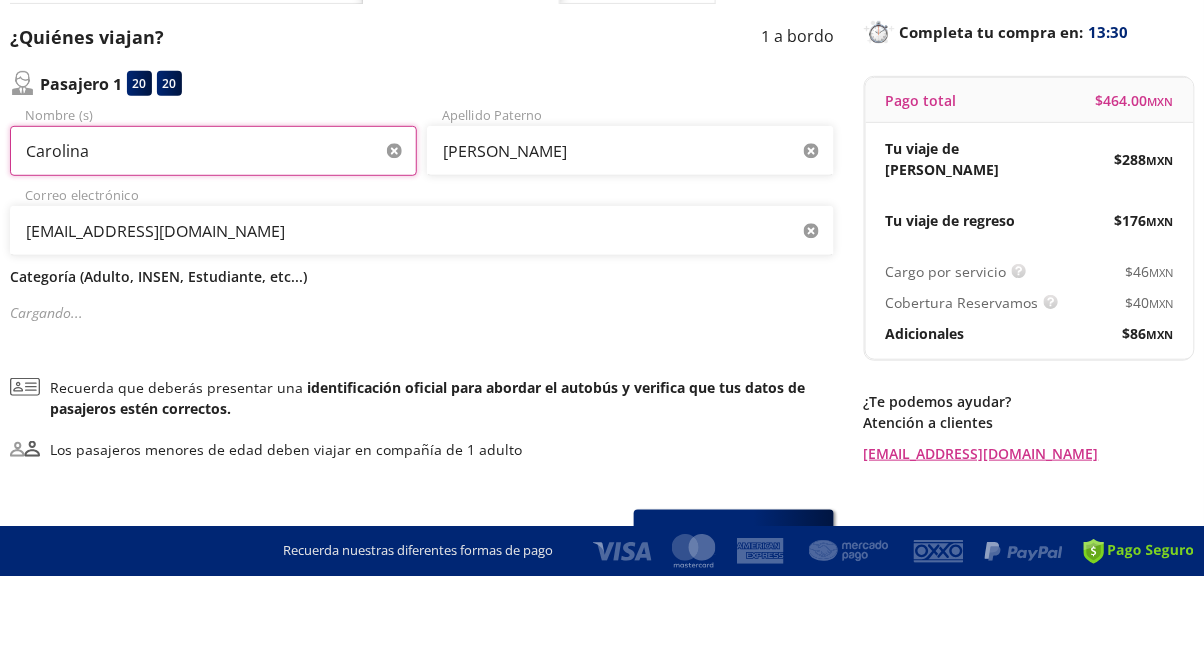 click on "Carolina" at bounding box center [213, 225] 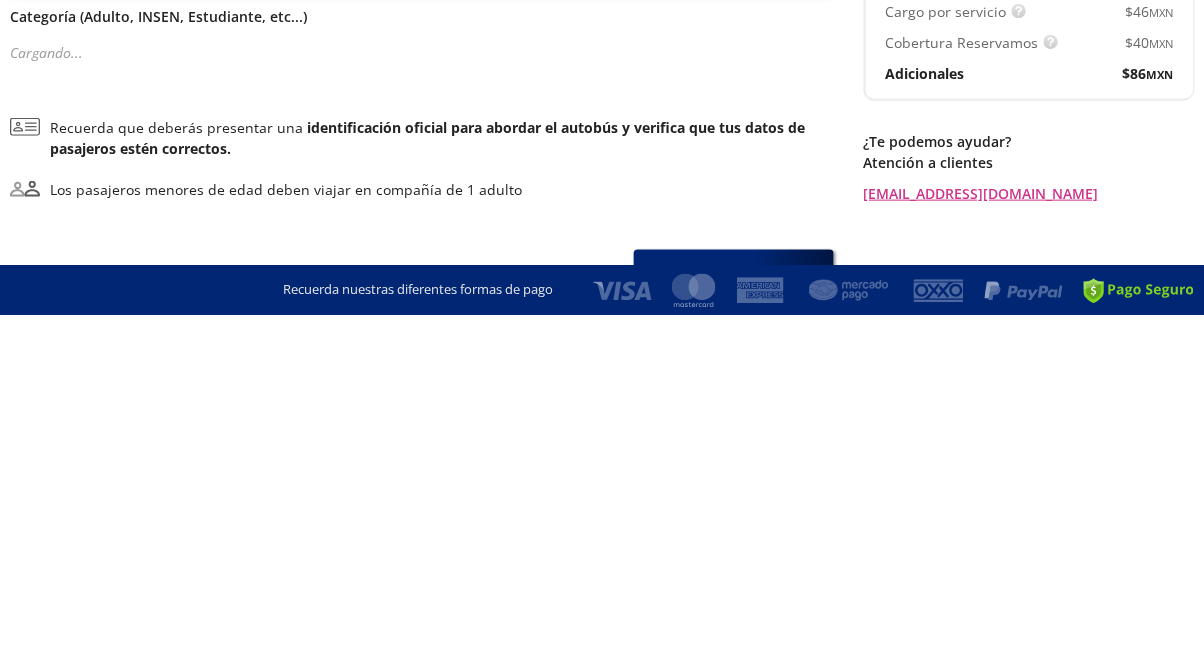 click on "¿Quiénes viajan? 1 a bordo Pasajero 1 20 20 Carolina Nombre (s) [PERSON_NAME] Paterno [EMAIL_ADDRESS][DOMAIN_NAME] Correo electrónico Categoría (Adulto, INSEN, Estudiante, etc...) Cargando ... Recuerda que deberás presentar una   identificación oficial para abordar el autobús y verifica que tus datos de pasajeros estén correctos. Los pasajeros menores de edad deben viajar en compañía de 1 adulto Siguiente" at bounding box center [422, 366] 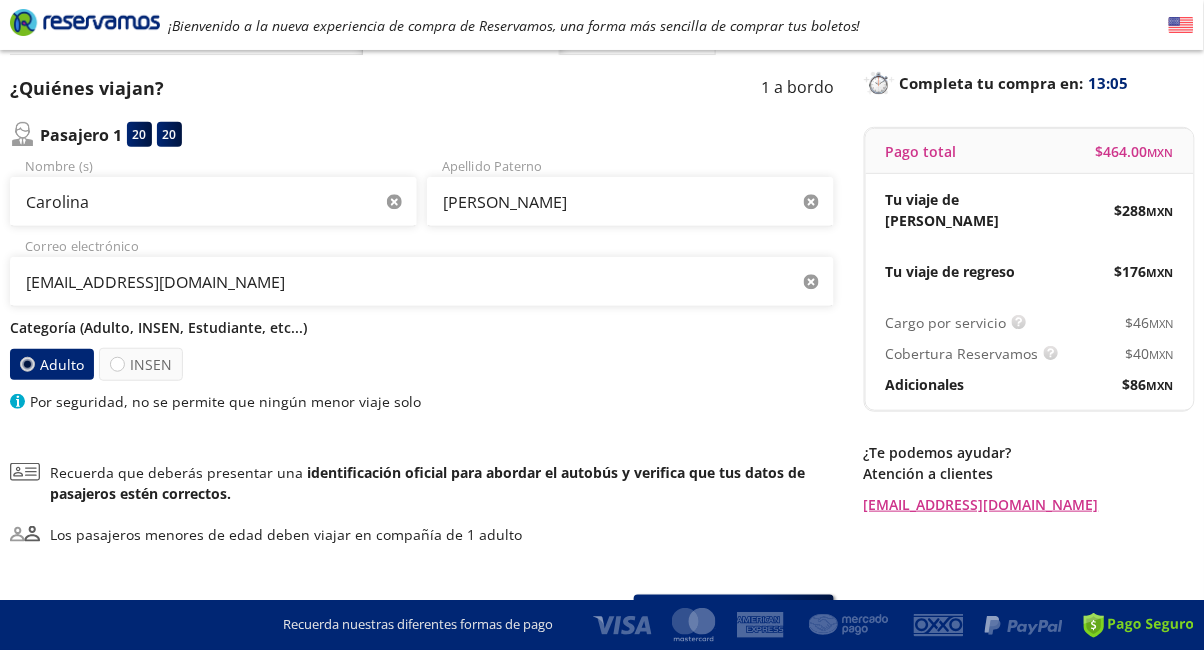 scroll, scrollTop: 192, scrollLeft: 0, axis: vertical 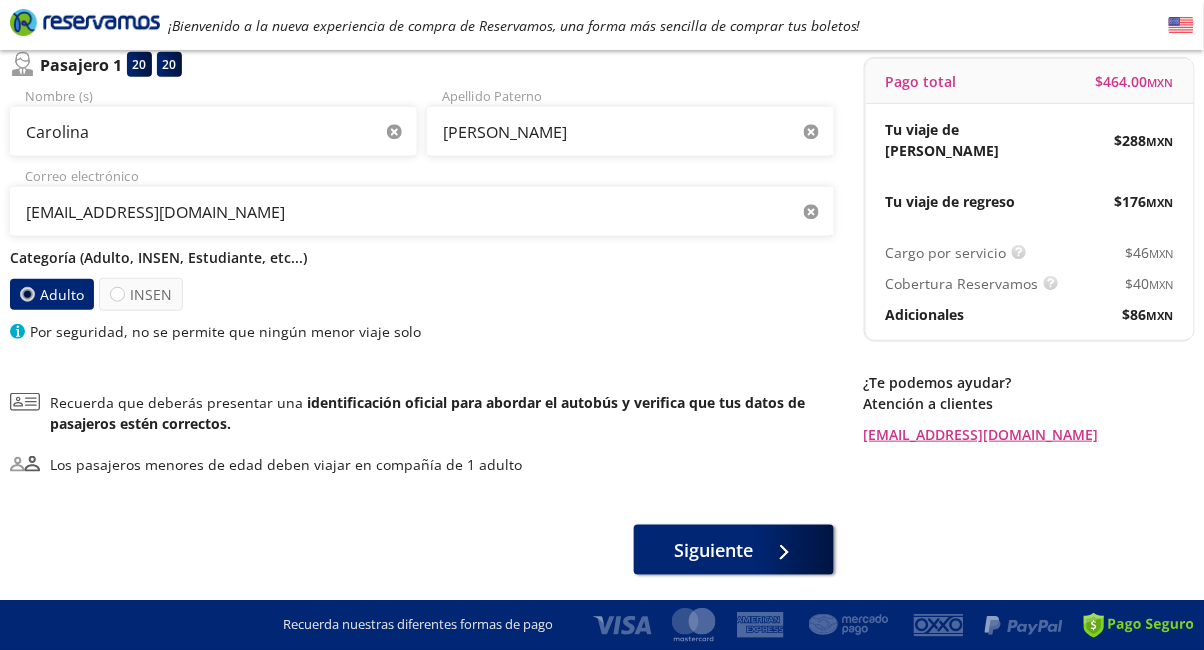 click on "Group 9 Created with Sketch. Datos para la compra Ciudad de [GEOGRAPHIC_DATA]  -  Puebla ¡Bienvenido a la nueva experiencia de compra de Reservamos, una forma más sencilla de comprar tus boletos! Completa tu compra en : 13:04 [GEOGRAPHIC_DATA]  -  [GEOGRAPHIC_DATA] User 1 Viaje redondo Detalles Completa tu compra en : 13:04 Asientos  de [PERSON_NAME] Pago Paso 2 de 3 ¿Quiénes viajan? 1 a bordo Pasajero 1 20 20 Carolina Nombre (s) [PERSON_NAME] Paterno [EMAIL_ADDRESS][DOMAIN_NAME] Correo electrónico Categoría (Adulto, INSEN, Estudiante, etc...) Adulto INSEN Por seguridad, no se permite que ningún menor viaje solo Recuerda que deberás presentar una   identificación oficial para abordar el autobús y verifica que tus datos de pasajeros estén correctos. Los pasajeros menores de edad deben viajar en compañía de 1 adulto Siguiente Regresar a Horarios Completa tu compra en : 13:04 Pago total $ 464.00  MXN Tu viaje de ida  $ 288  MXN Tu viaje de regreso  $ 176  MXN Cargo por servicio  $ 46  MXN Cobertura Reservamos  $ 40  MXN $" at bounding box center (602, 261) 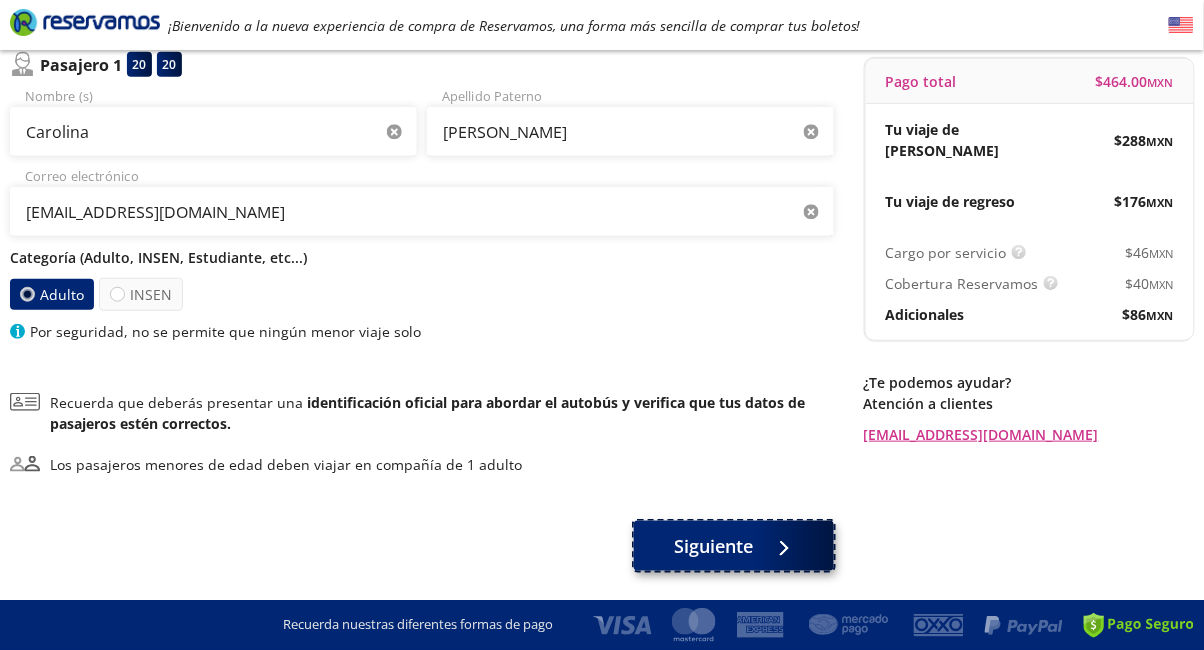 click on "Siguiente" at bounding box center [714, 546] 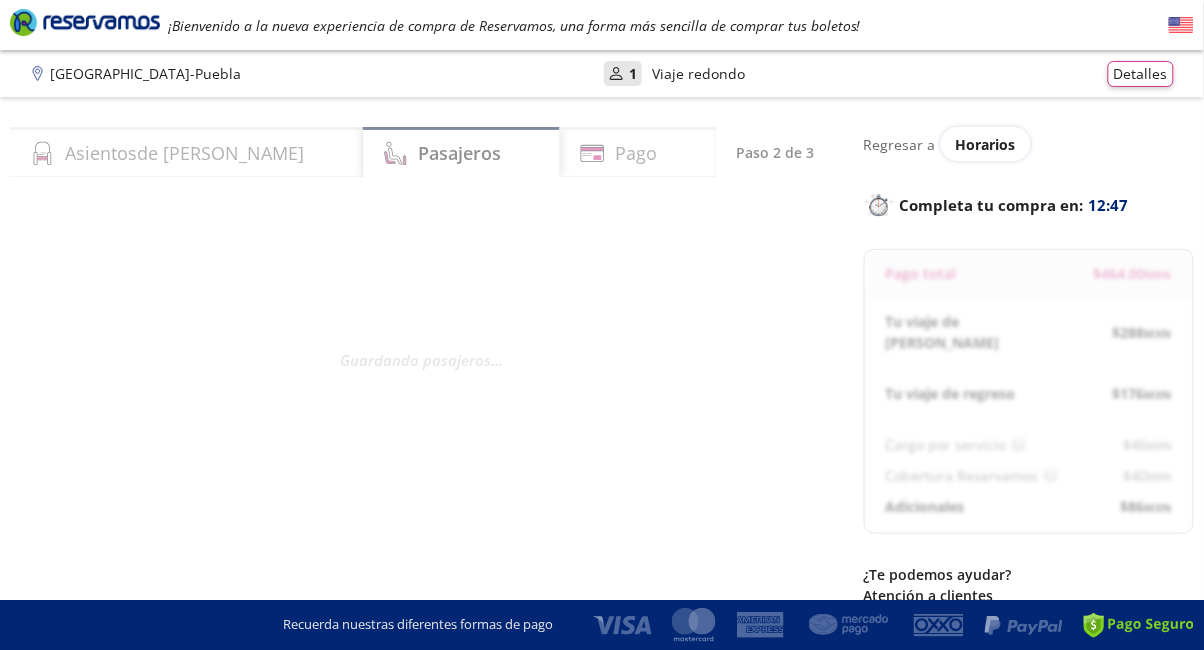 scroll, scrollTop: 41, scrollLeft: 0, axis: vertical 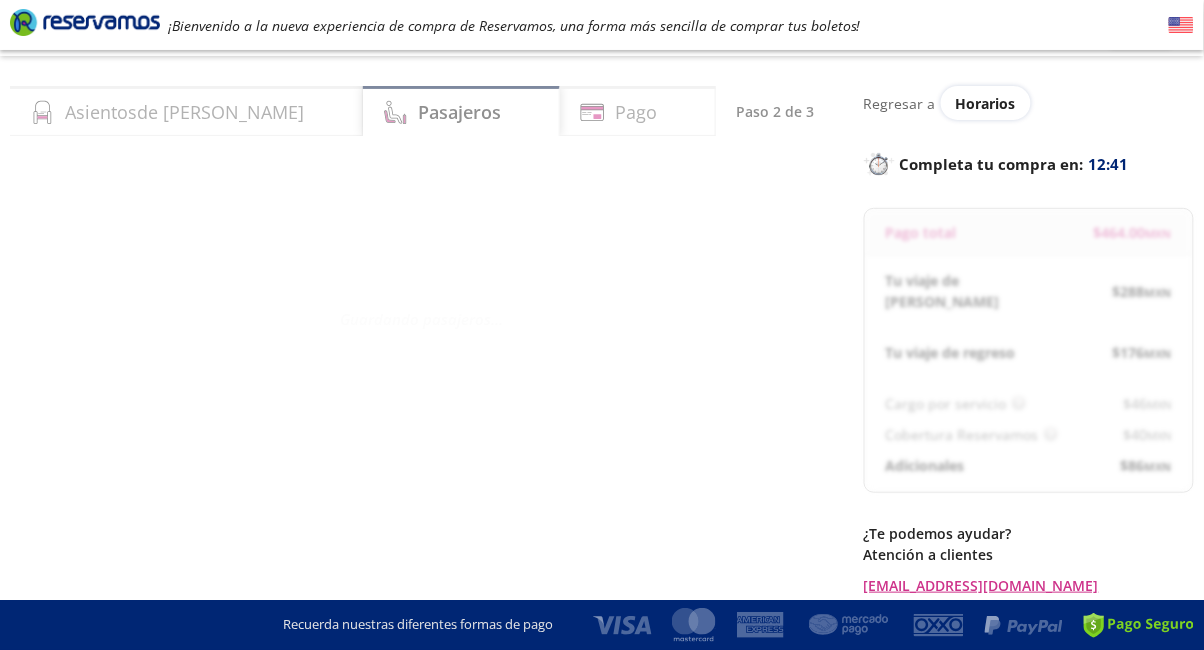 select on "MX" 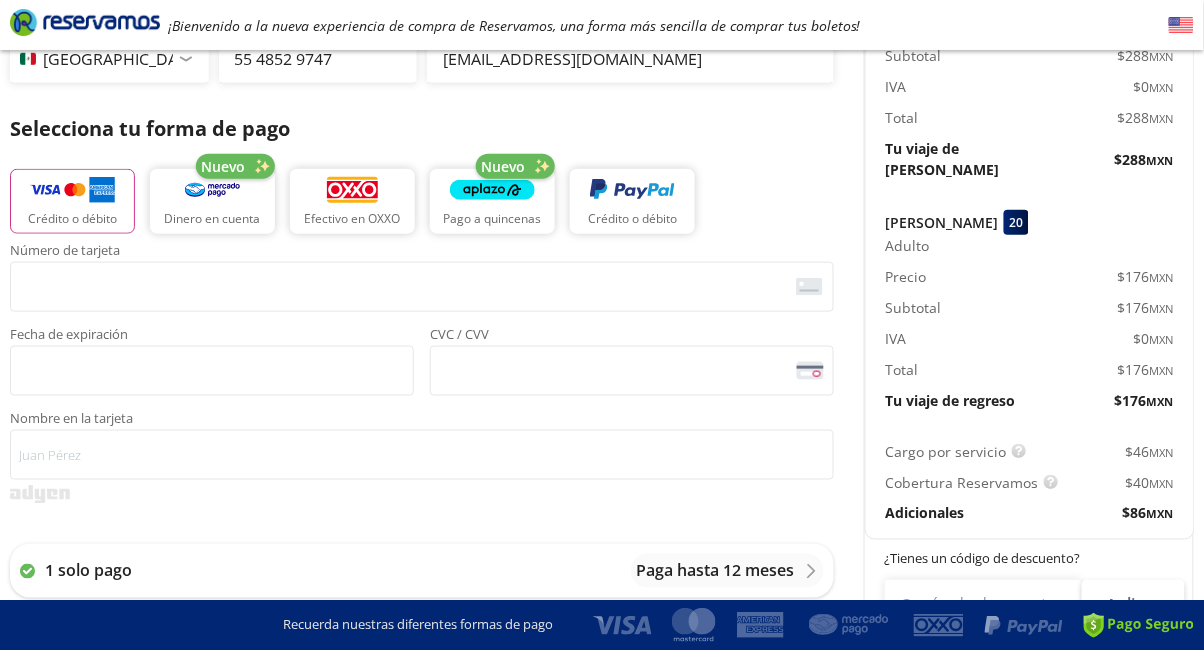 scroll, scrollTop: 333, scrollLeft: 0, axis: vertical 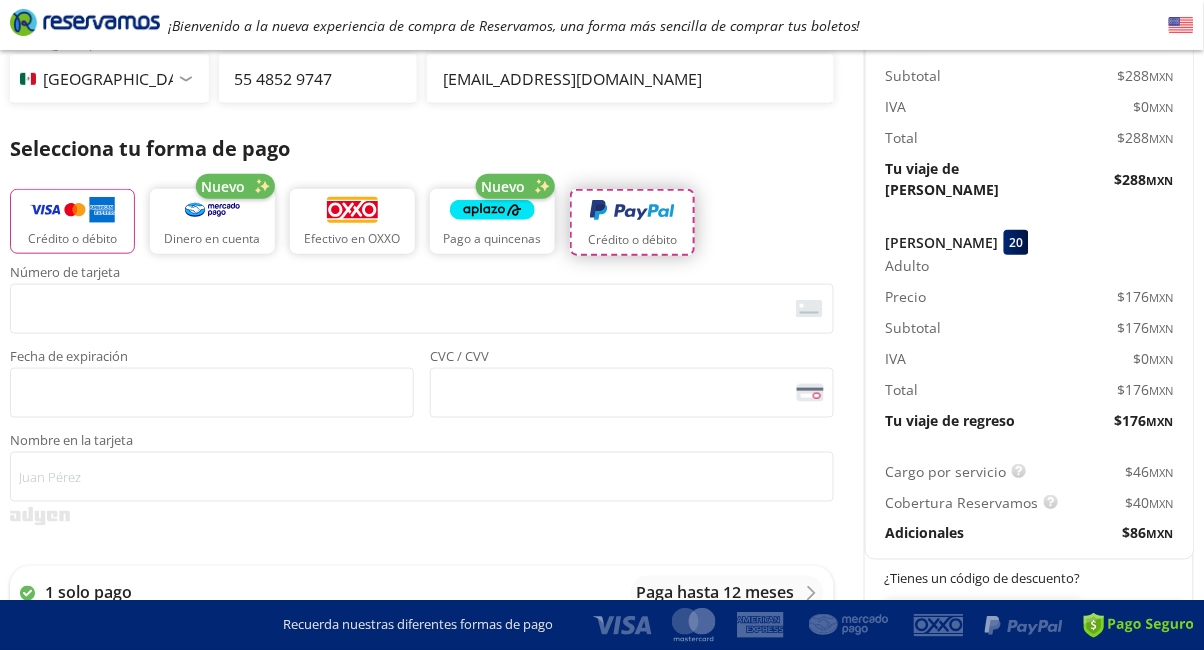 click at bounding box center (632, 211) 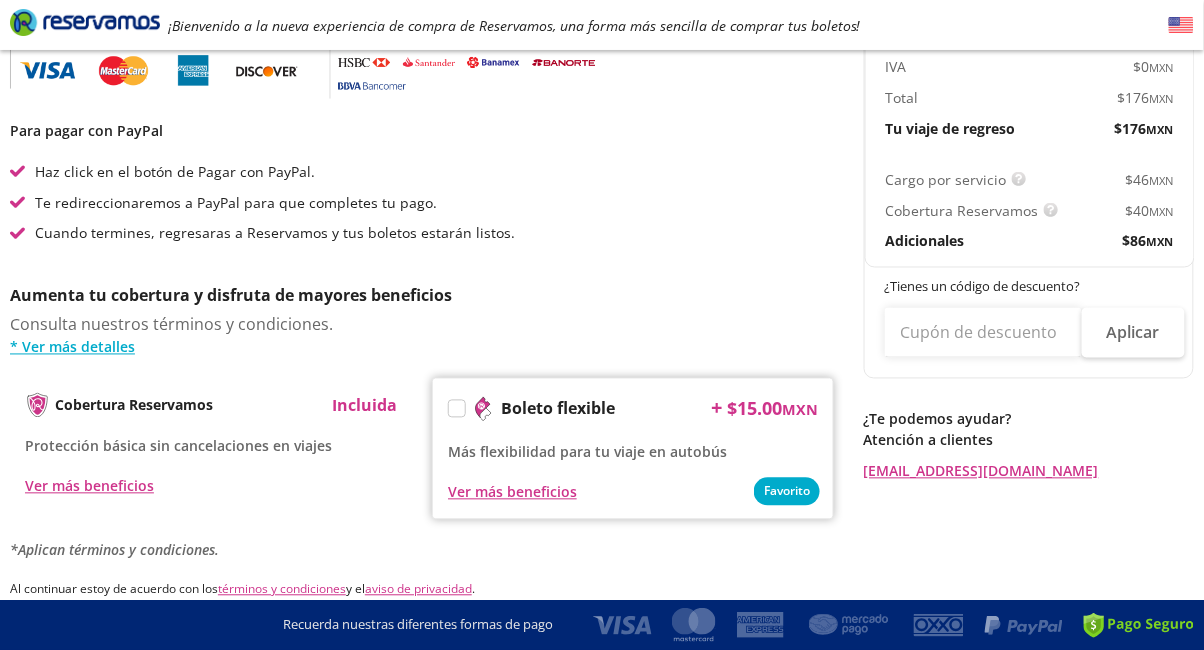 scroll, scrollTop: 729, scrollLeft: 0, axis: vertical 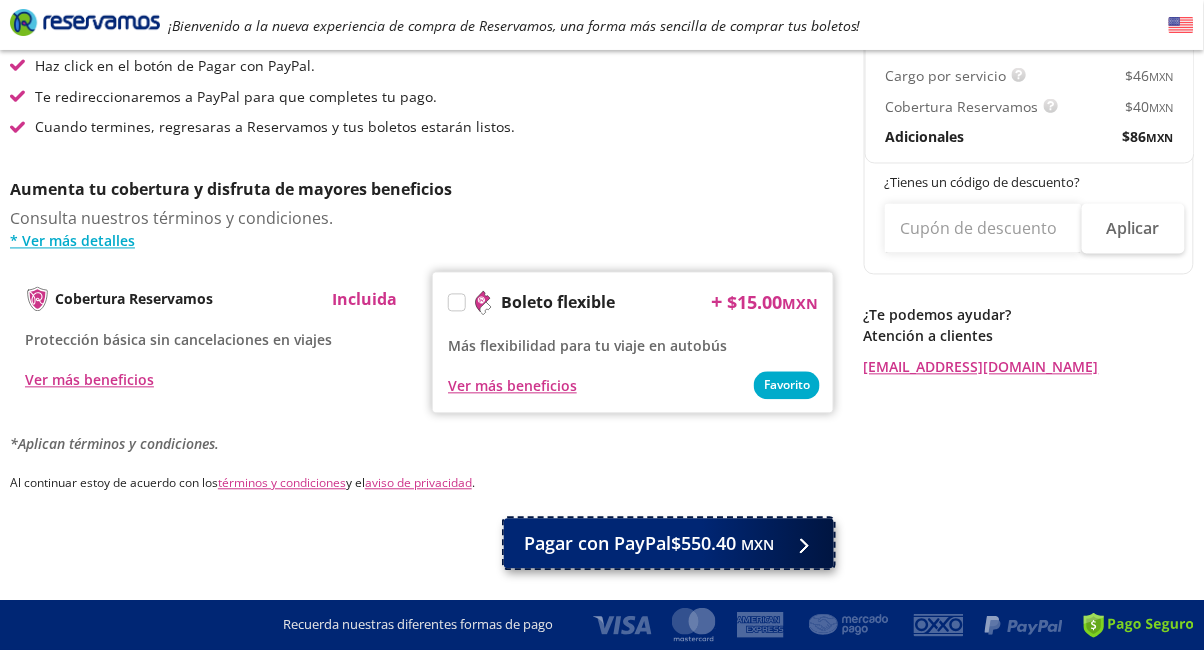 click on "Pagar con PayPal  $550.40   MXN" at bounding box center [649, 544] 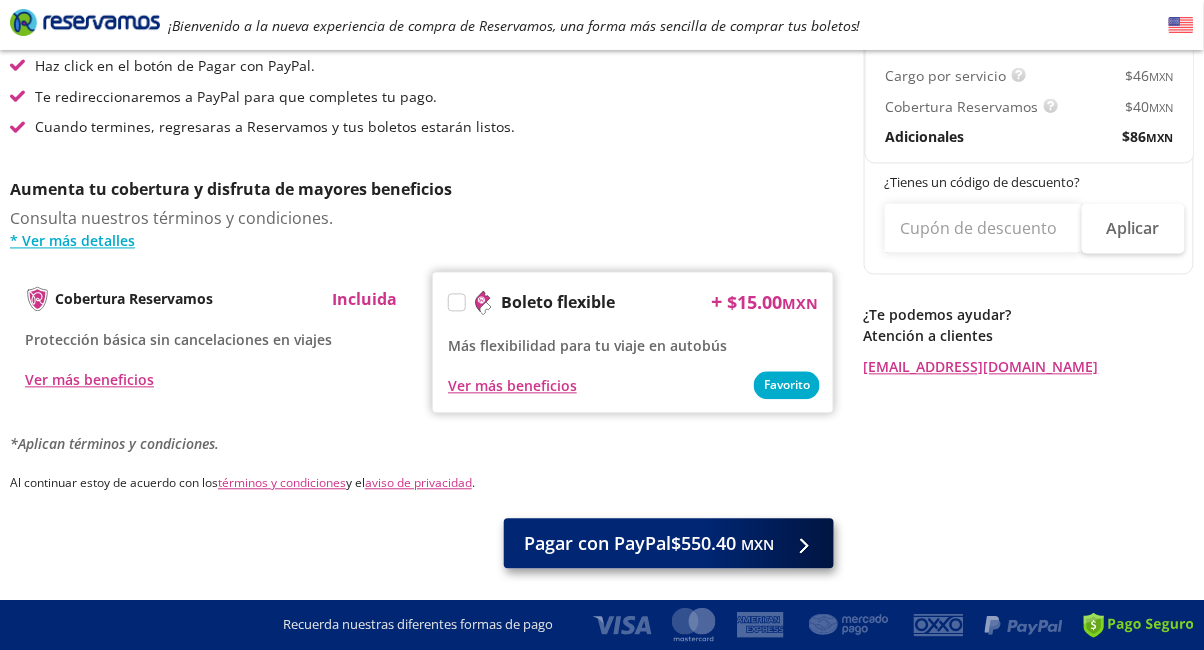 scroll, scrollTop: 0, scrollLeft: 0, axis: both 